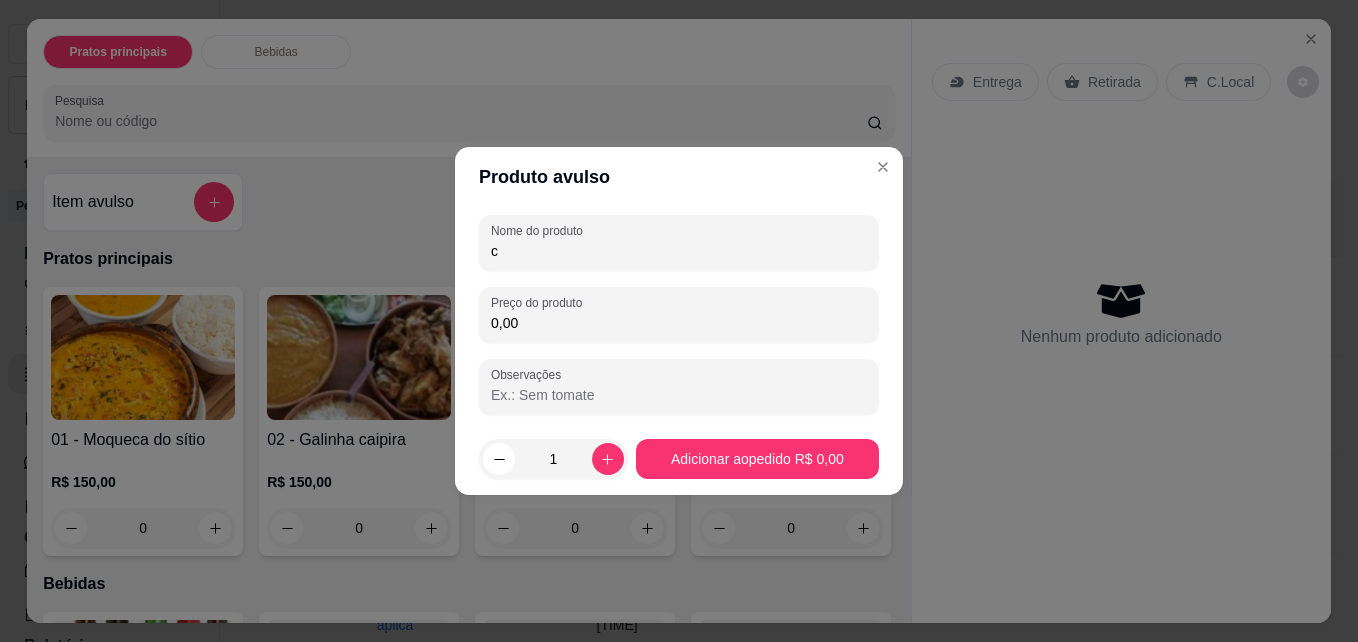scroll, scrollTop: 0, scrollLeft: 0, axis: both 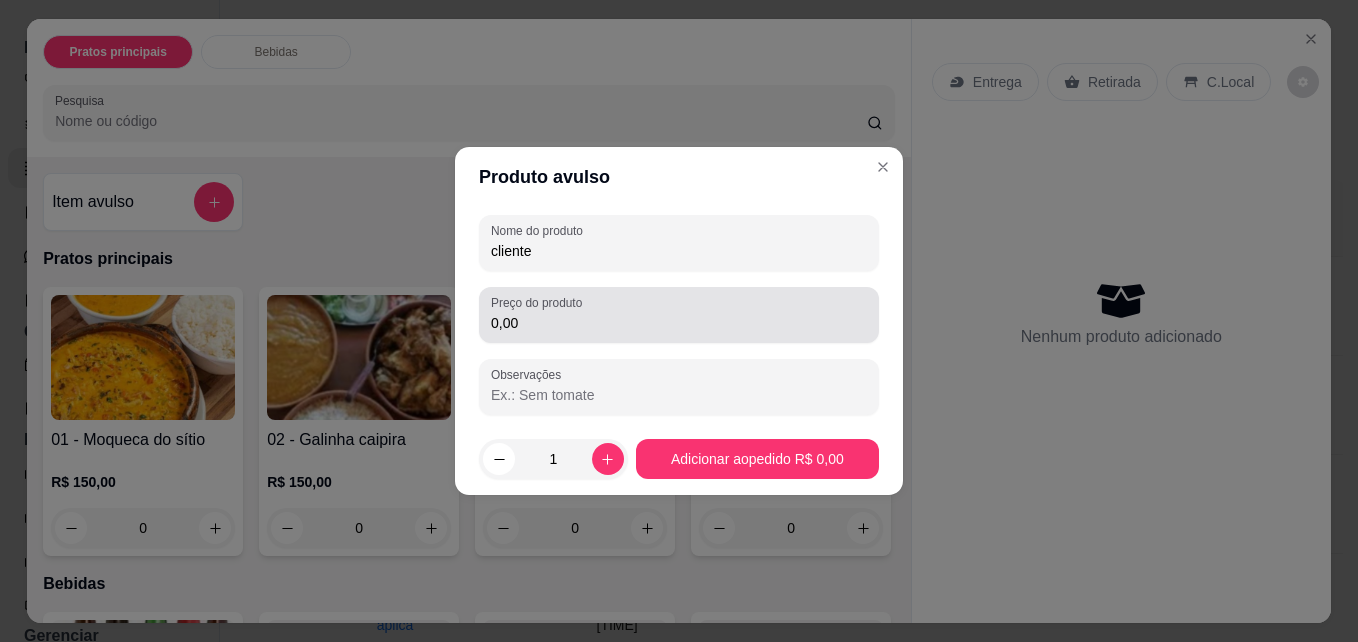 type on "cliente" 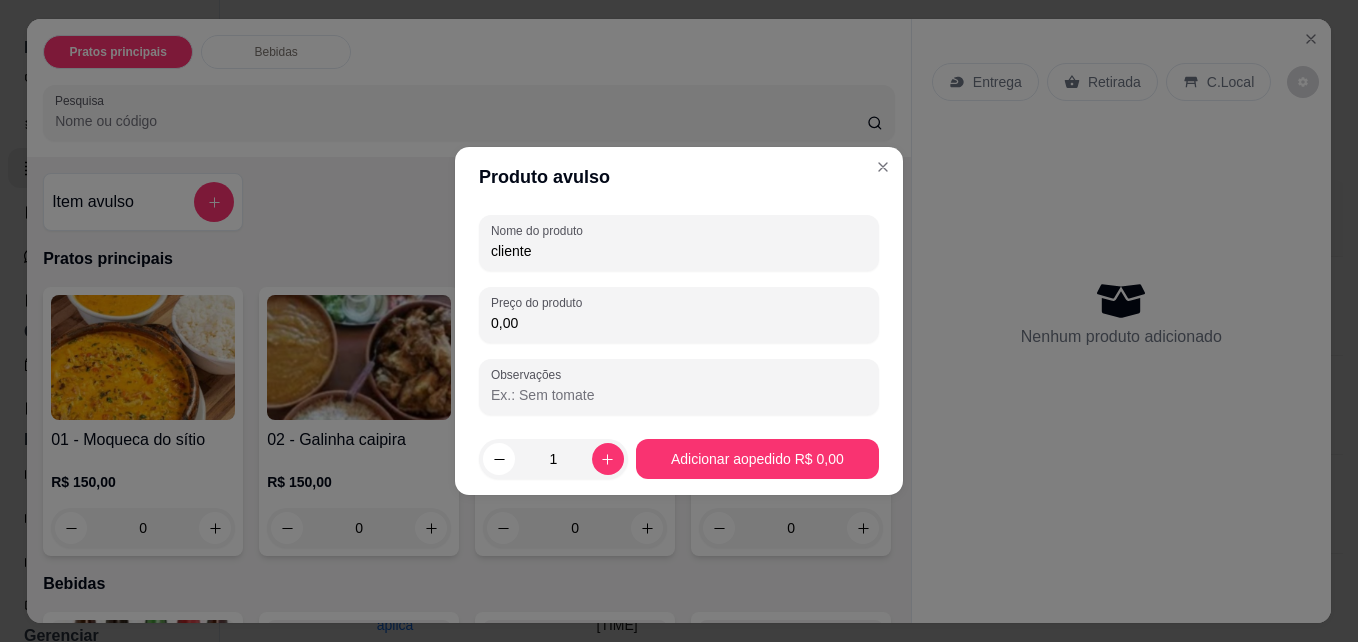click on "0,00" at bounding box center [679, 323] 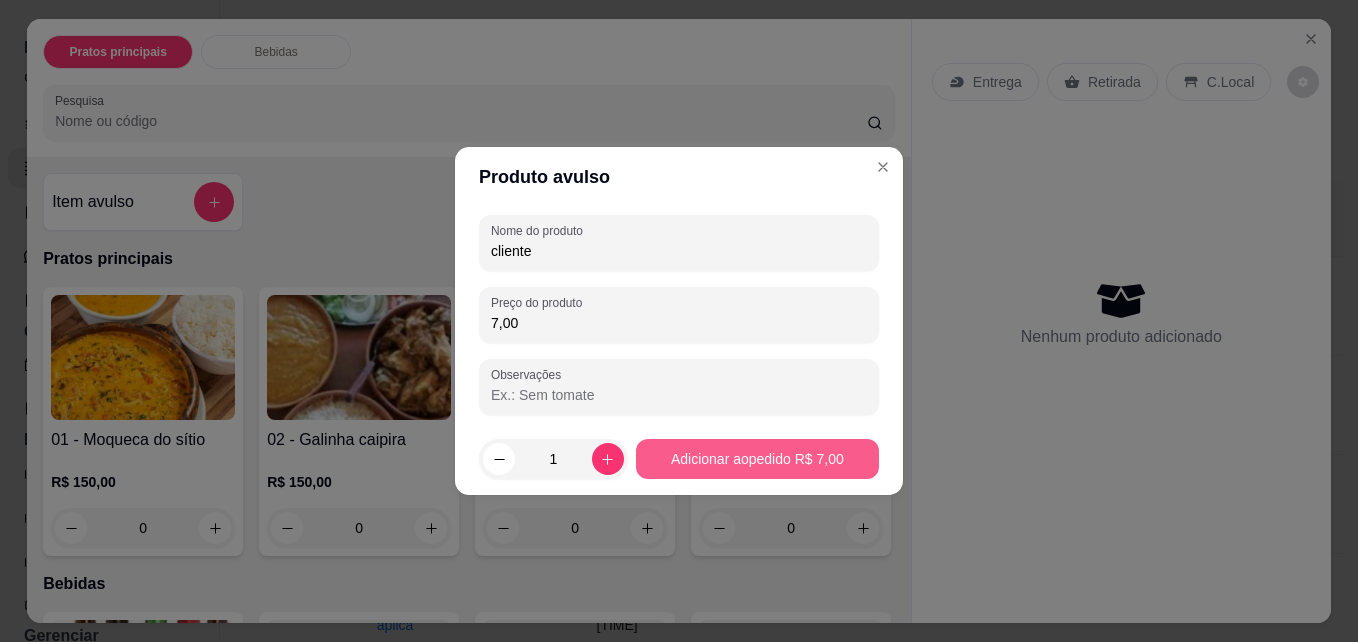 type on "7,00" 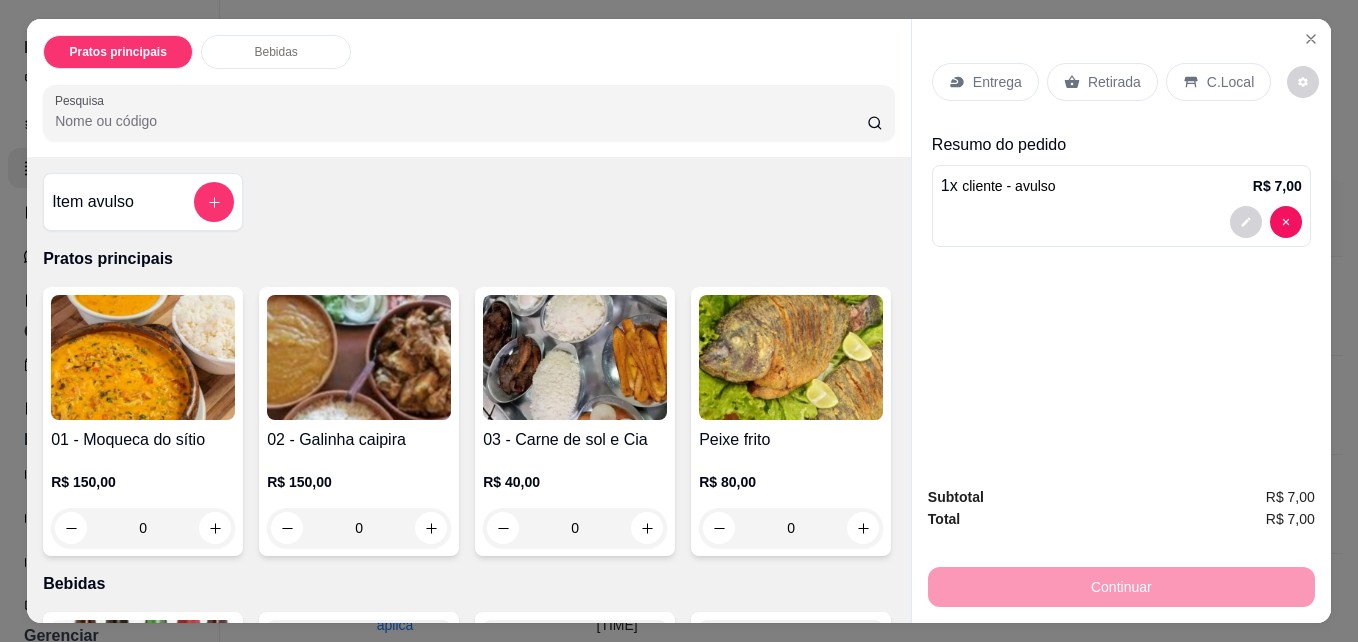 click on "Retirada" at bounding box center (1114, 82) 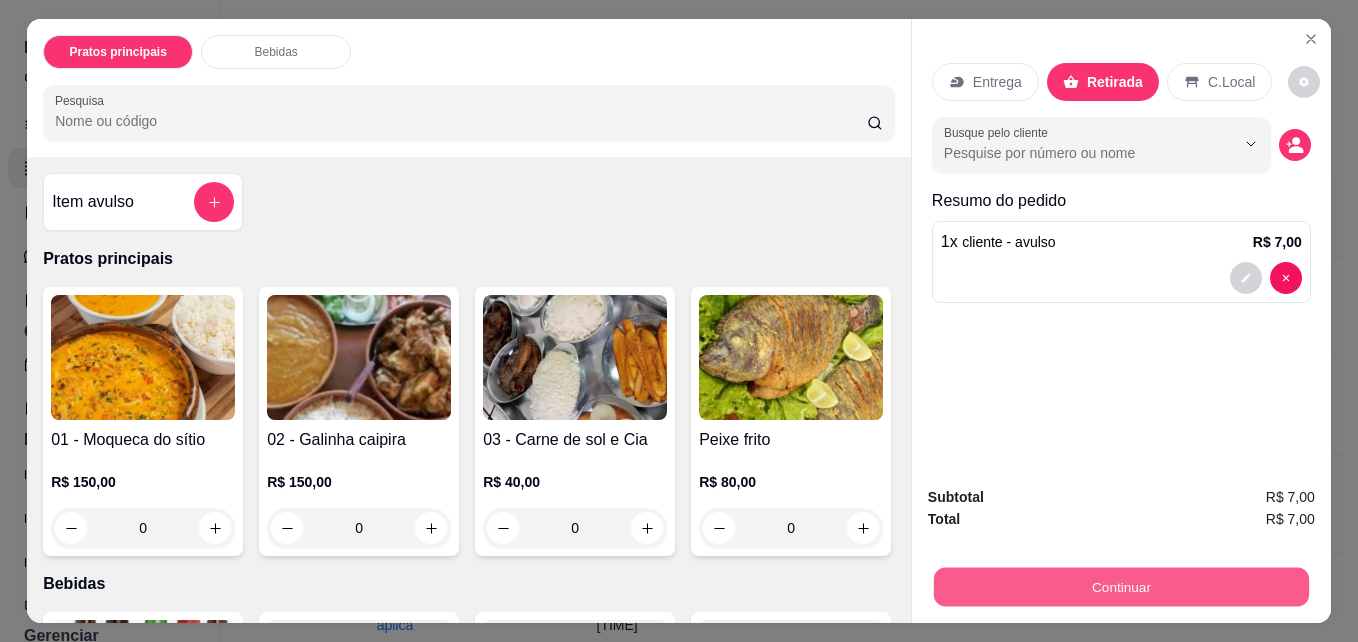 click on "Continuar" at bounding box center (1121, 586) 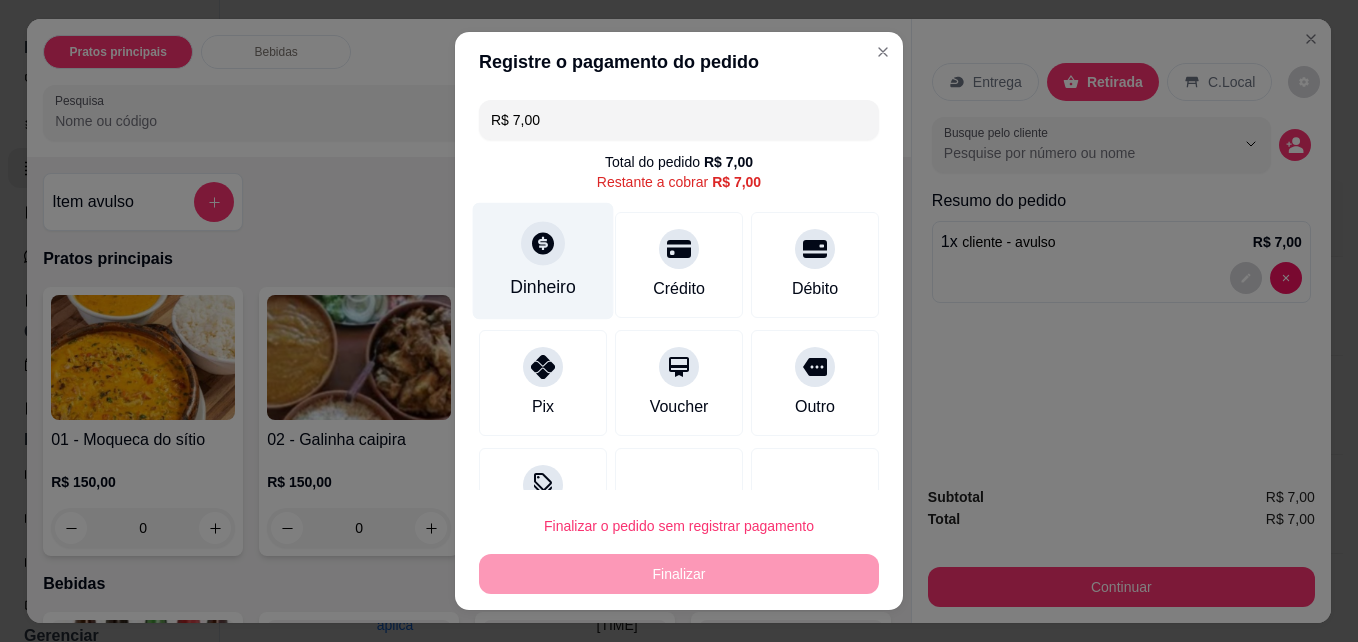 click at bounding box center (543, 244) 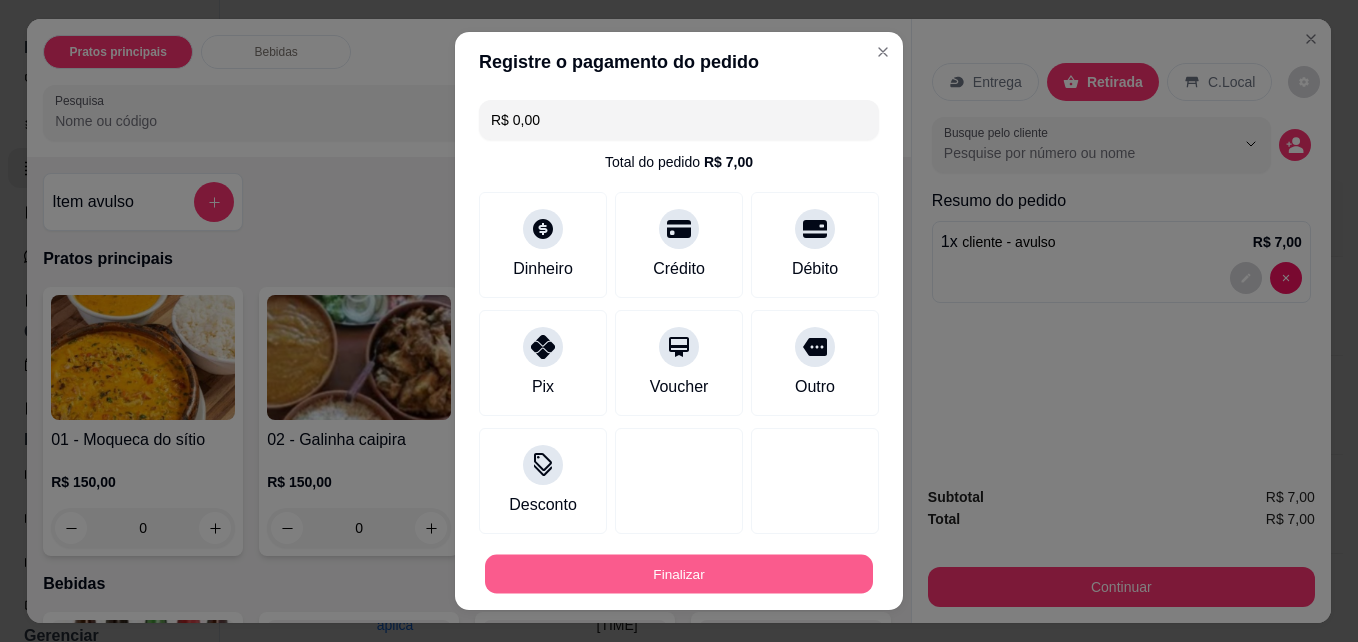 click on "Finalizar" at bounding box center [679, 574] 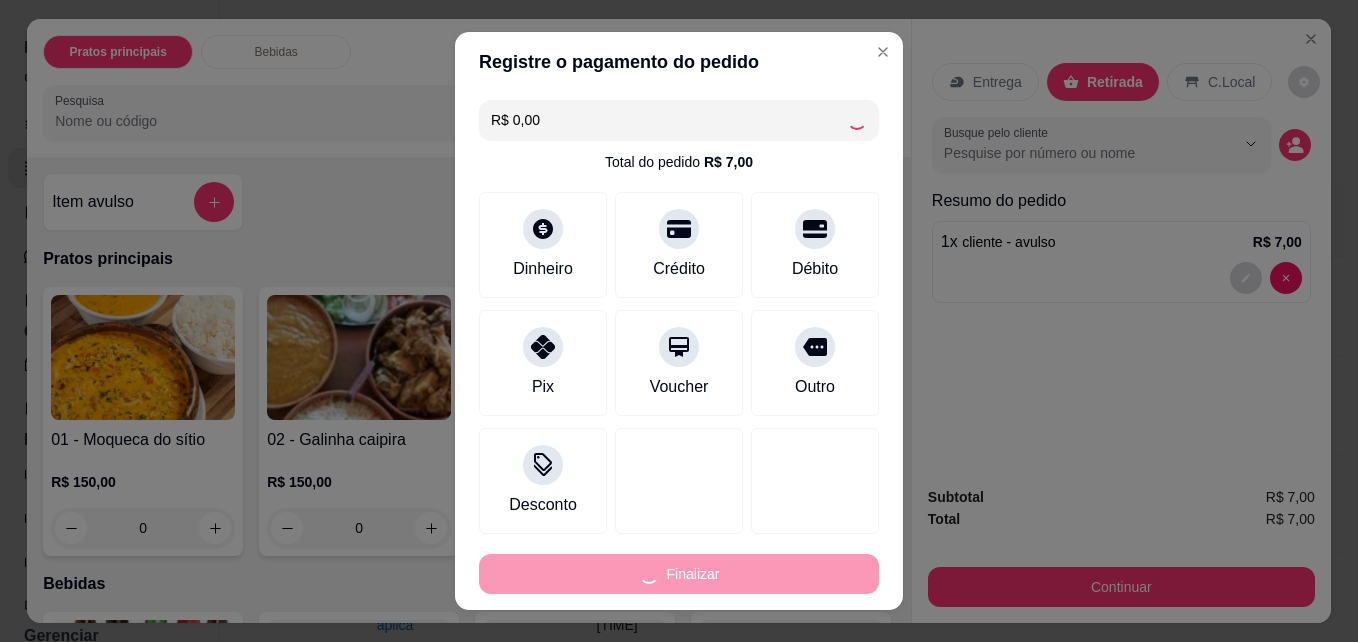 type on "-R$ 7,00" 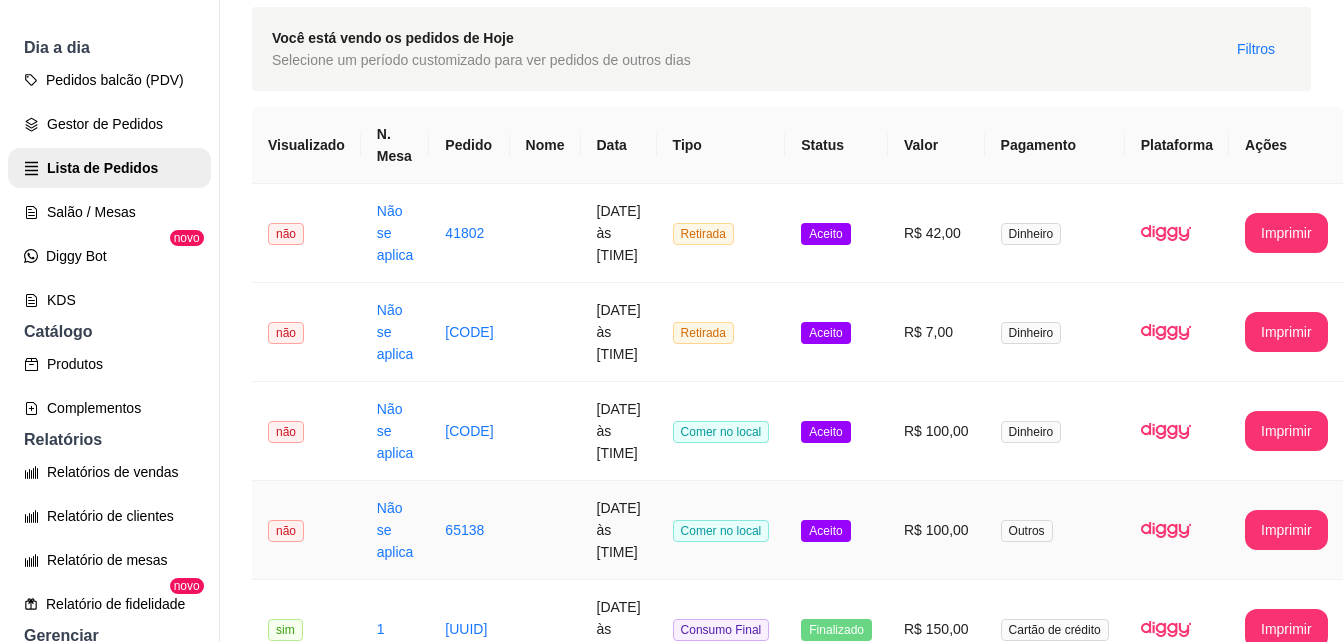 scroll, scrollTop: 59, scrollLeft: 0, axis: vertical 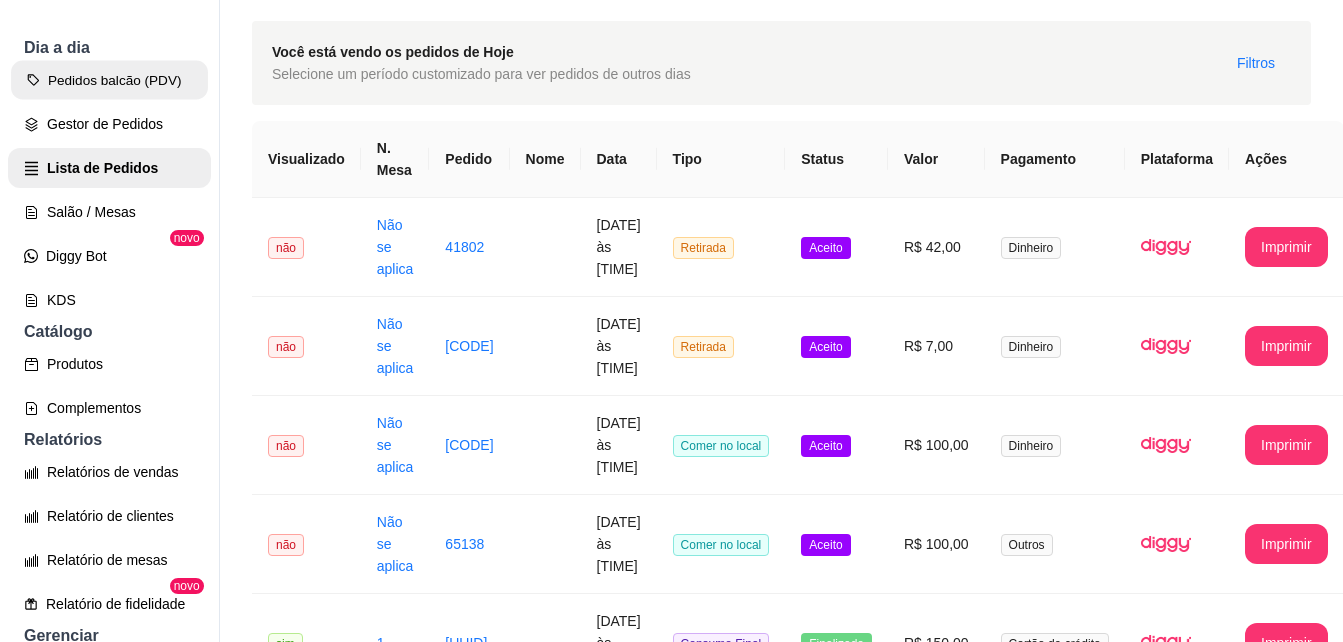 click on "Pedidos balcão (PDV)" at bounding box center [109, 80] 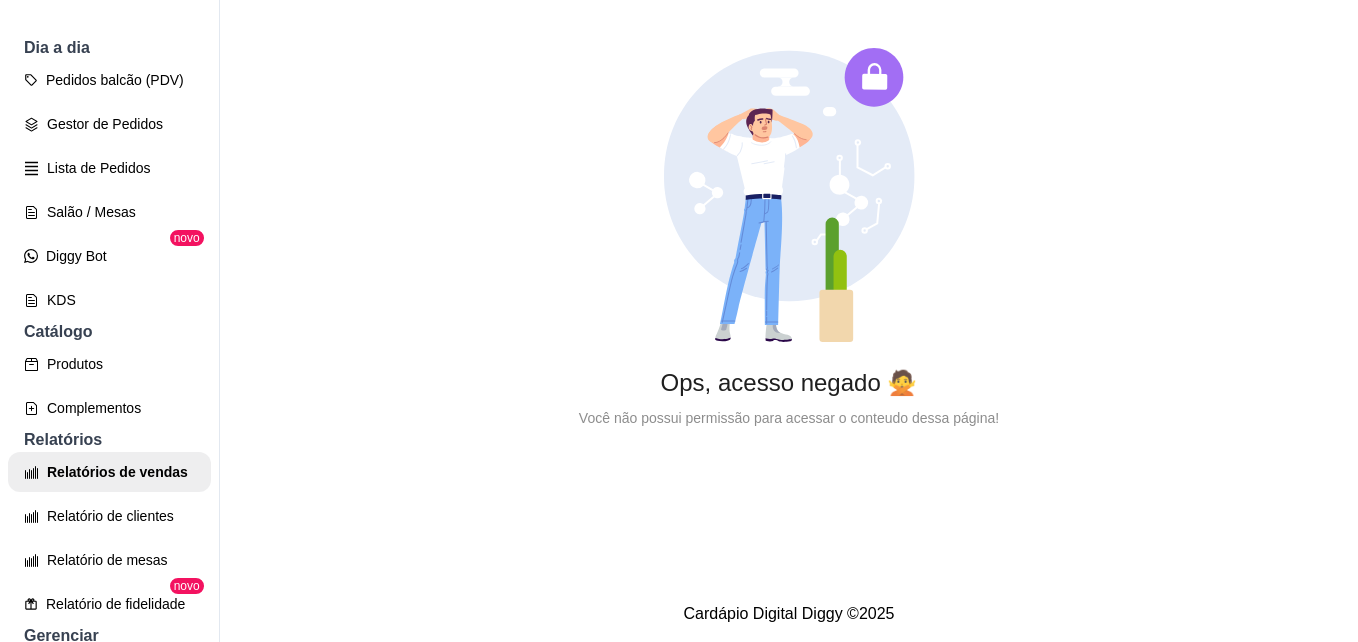 scroll, scrollTop: 0, scrollLeft: 0, axis: both 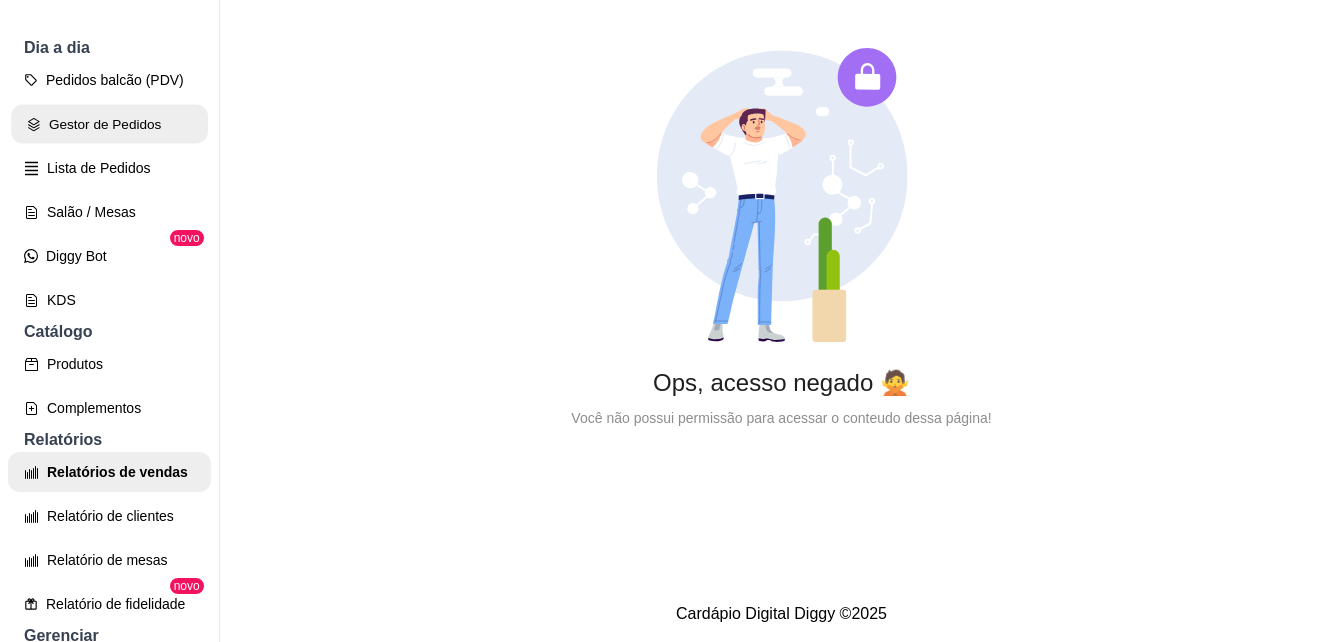 click on "Gestor de Pedidos" at bounding box center [109, 124] 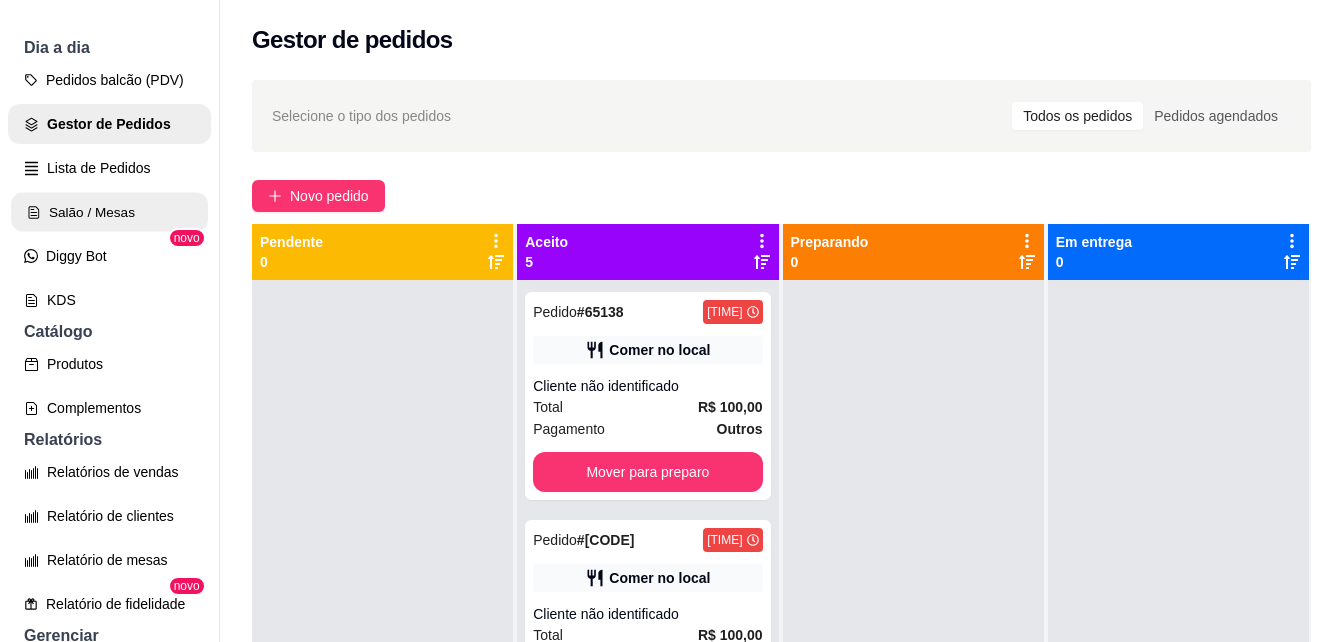 click on "Salão / Mesas" at bounding box center [109, 212] 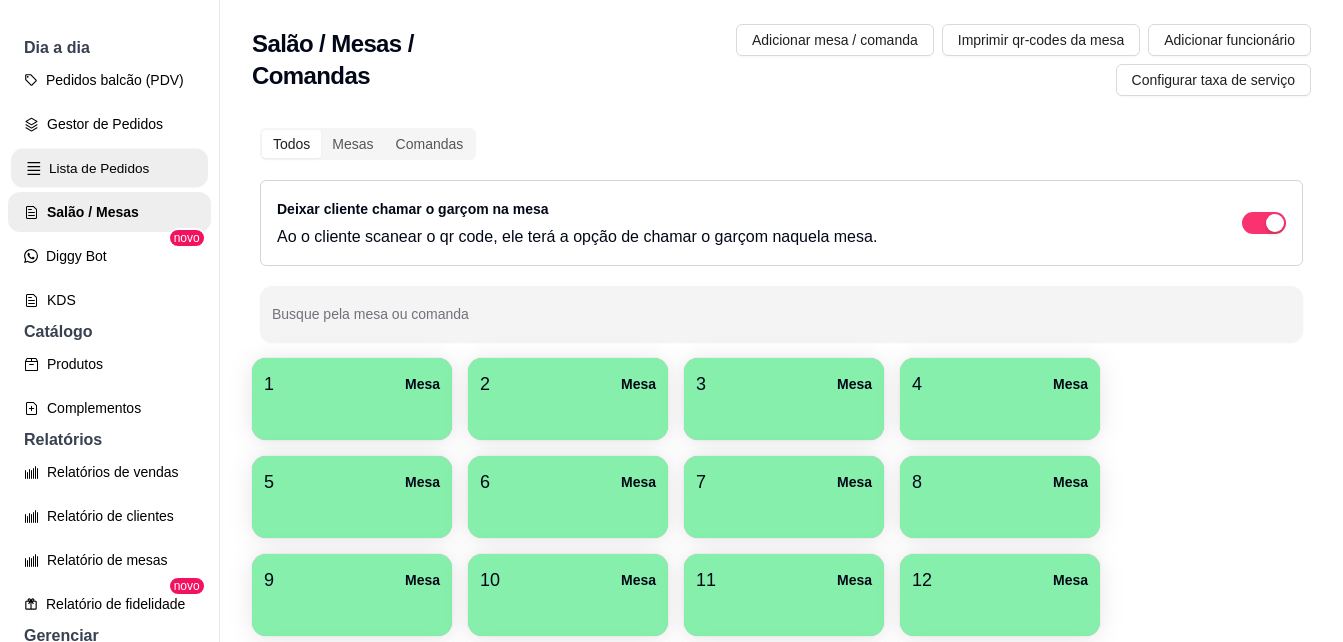click on "Lista de Pedidos" at bounding box center (109, 168) 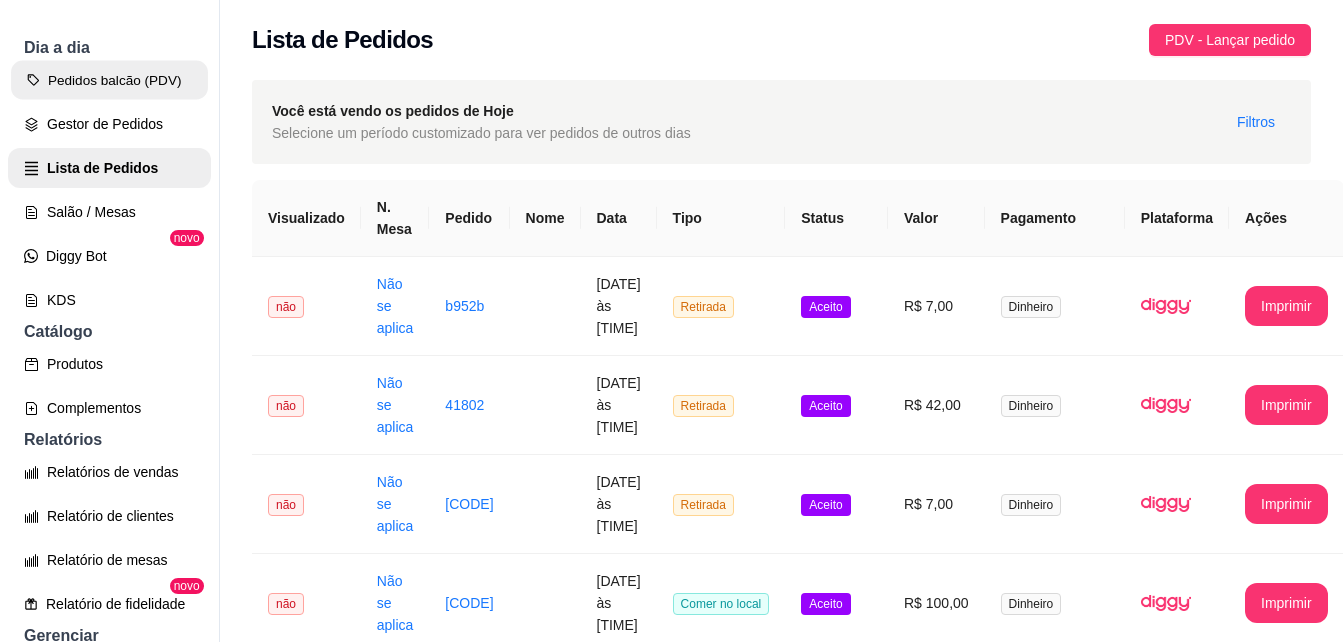 click on "Pedidos balcão (PDV)" at bounding box center (109, 80) 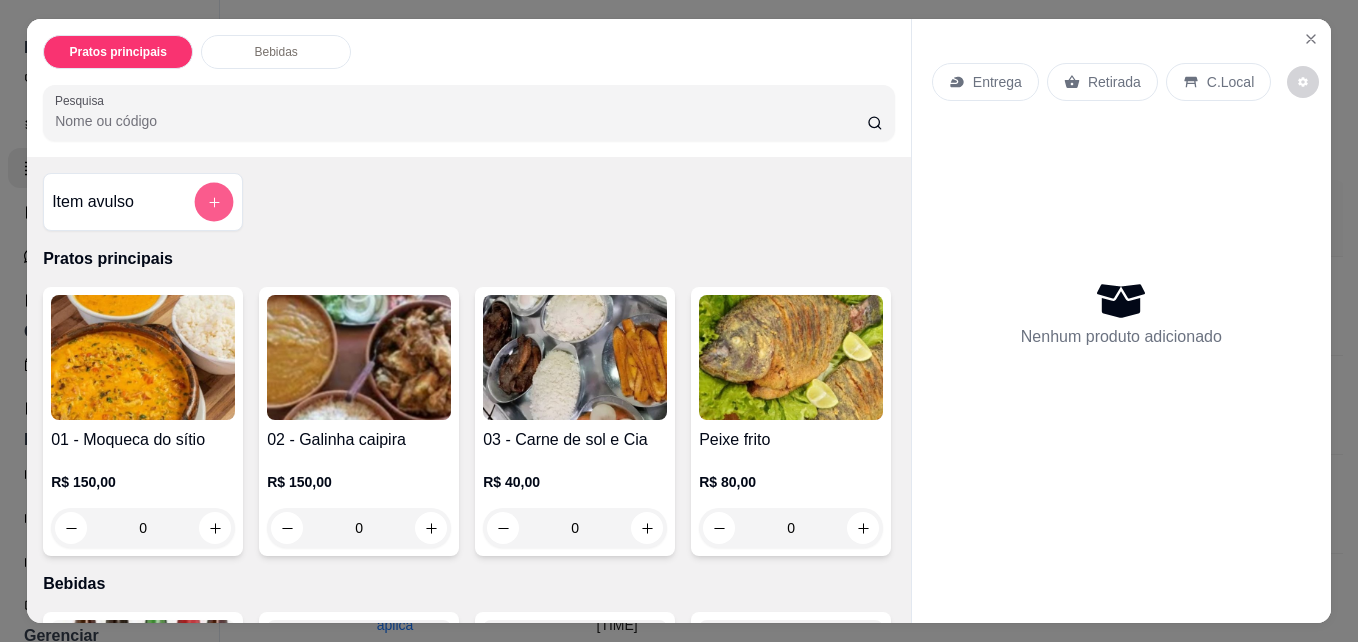click 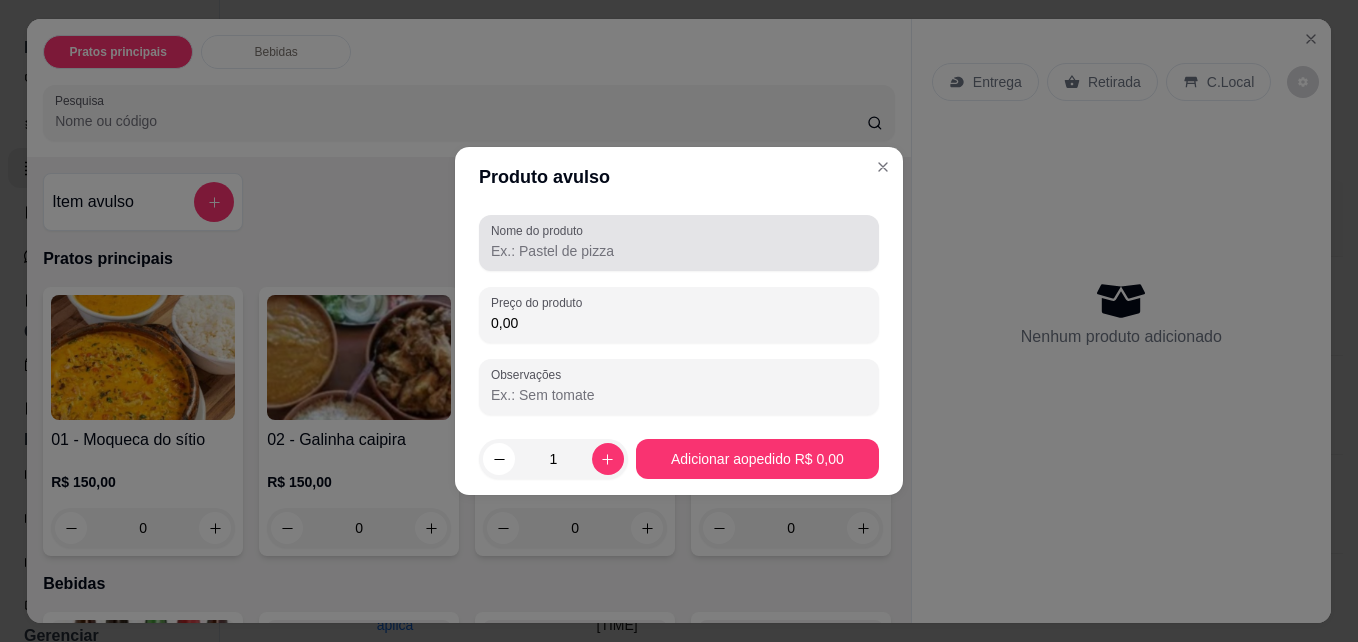 click on "Nome do produto" at bounding box center (540, 230) 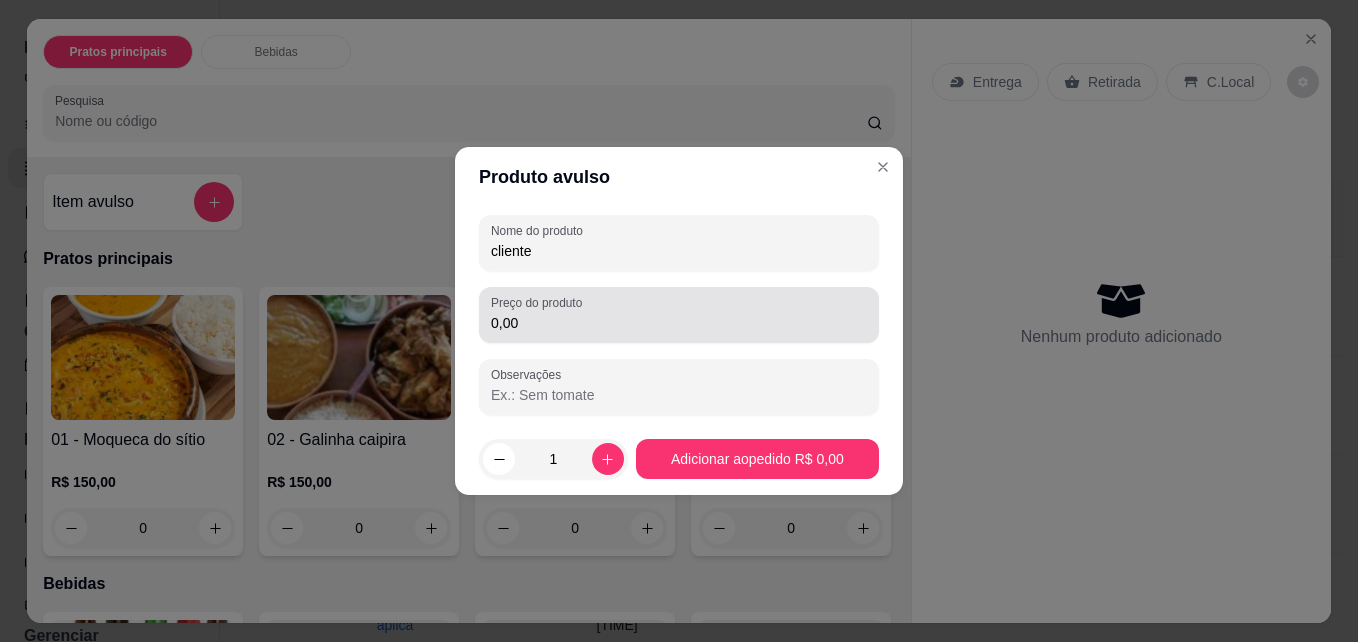 type on "cliente" 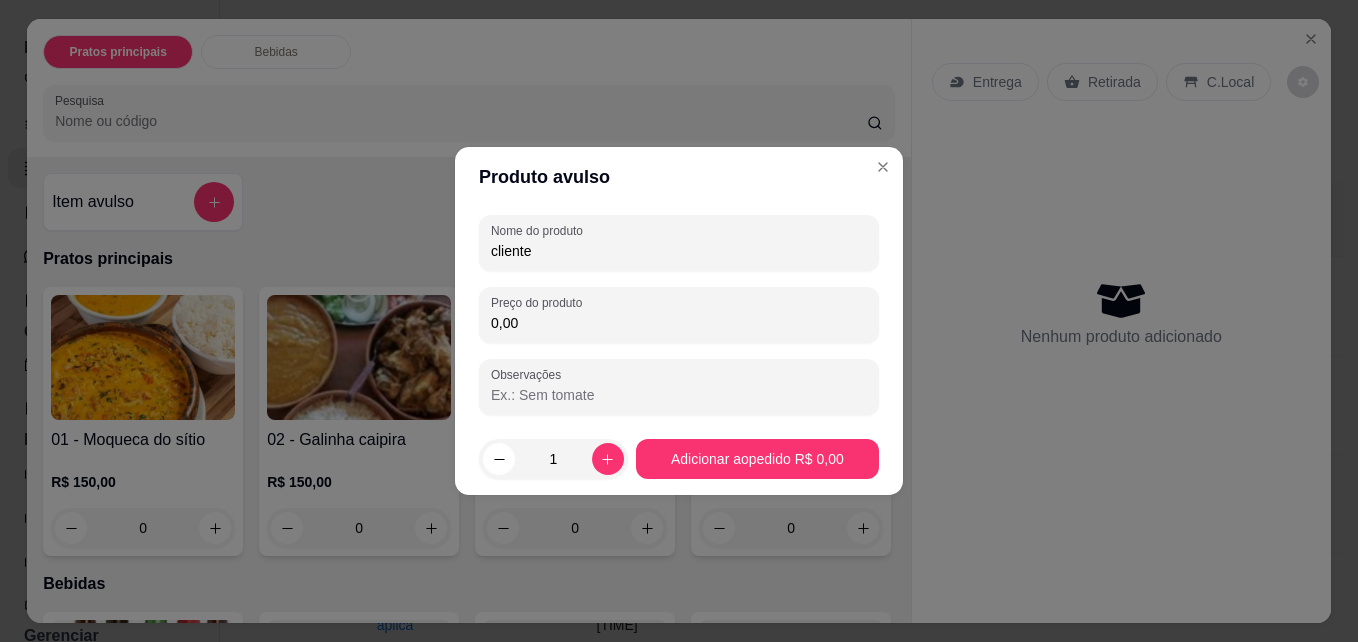 click on "0,00" at bounding box center (679, 323) 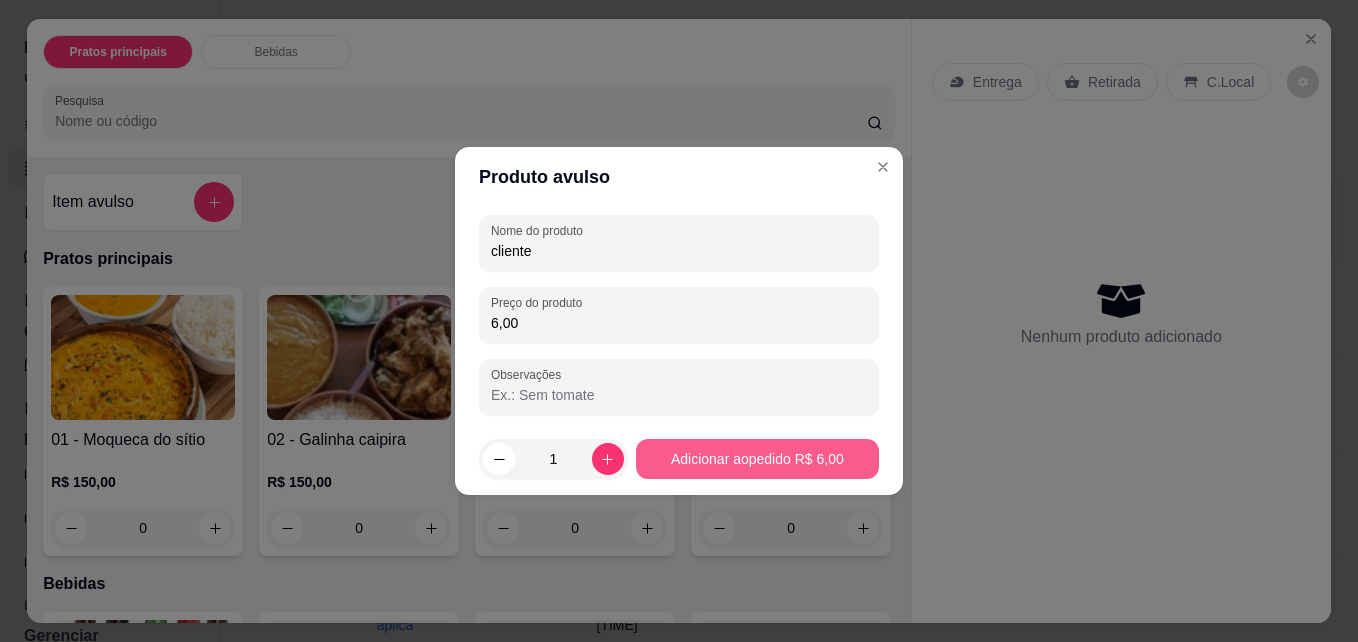 type on "6,00" 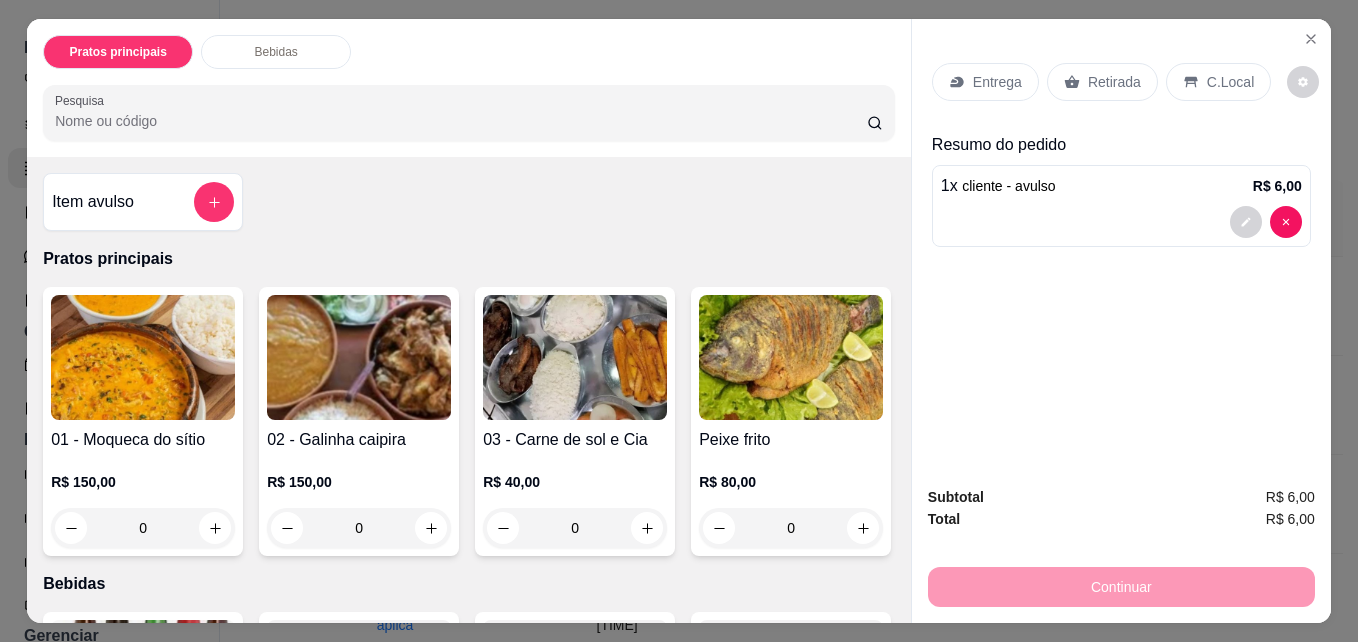 click on "Retirada" at bounding box center [1102, 82] 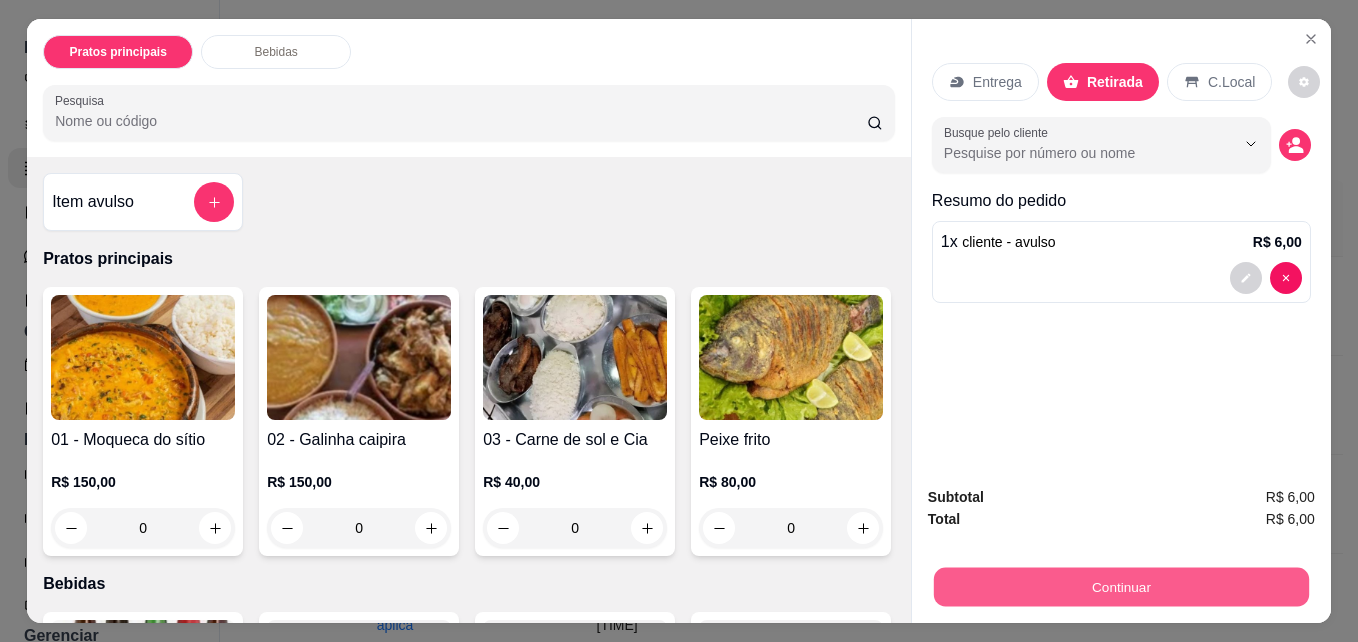 click on "Continuar" at bounding box center [1121, 586] 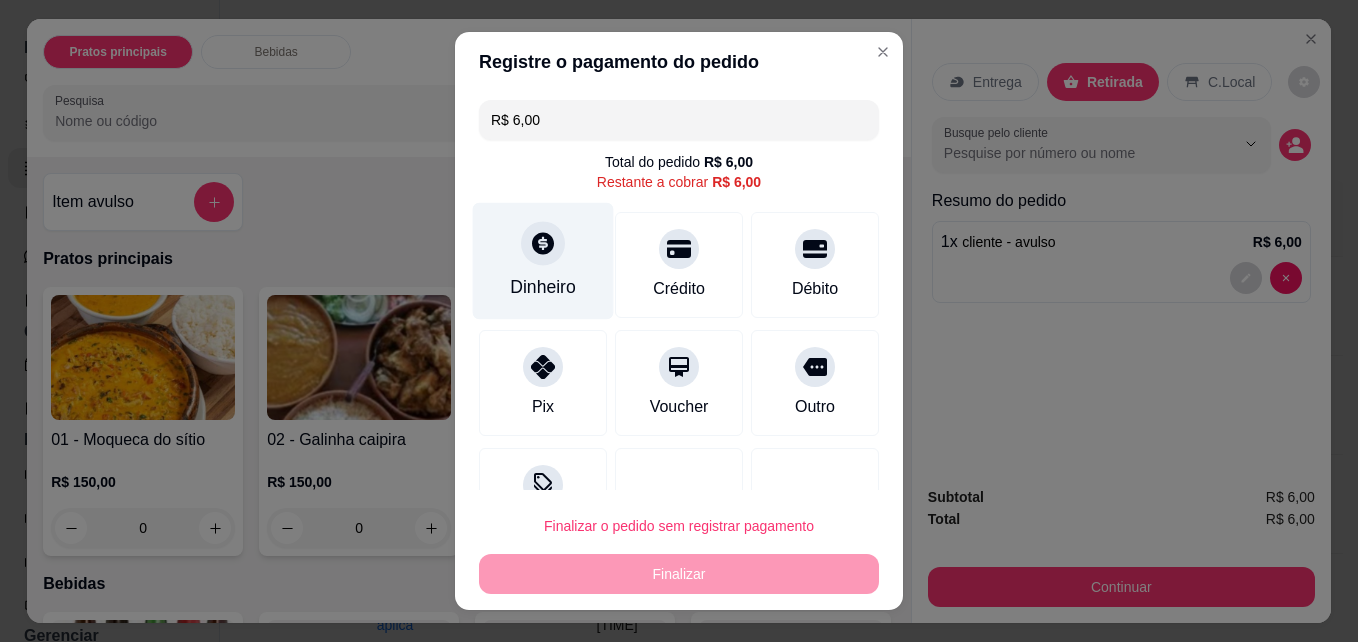 click on "Dinheiro" at bounding box center (543, 287) 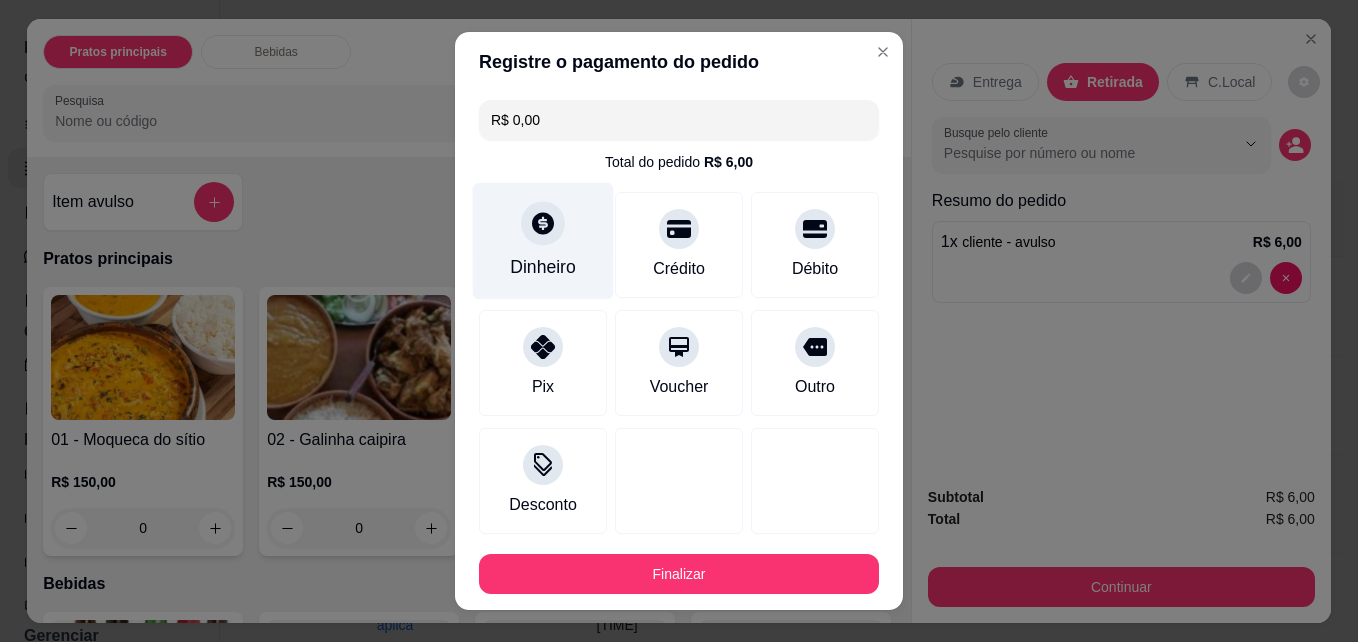 click on "Dinheiro" at bounding box center [543, 267] 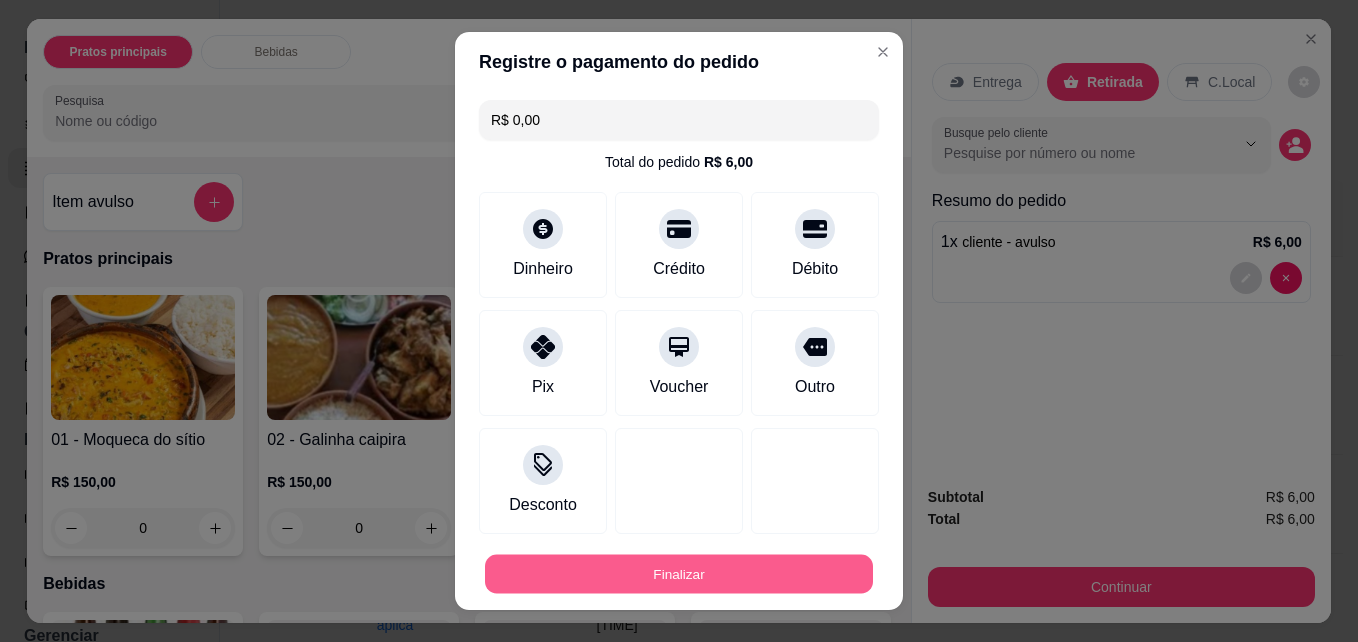 click on "Finalizar" at bounding box center [679, 574] 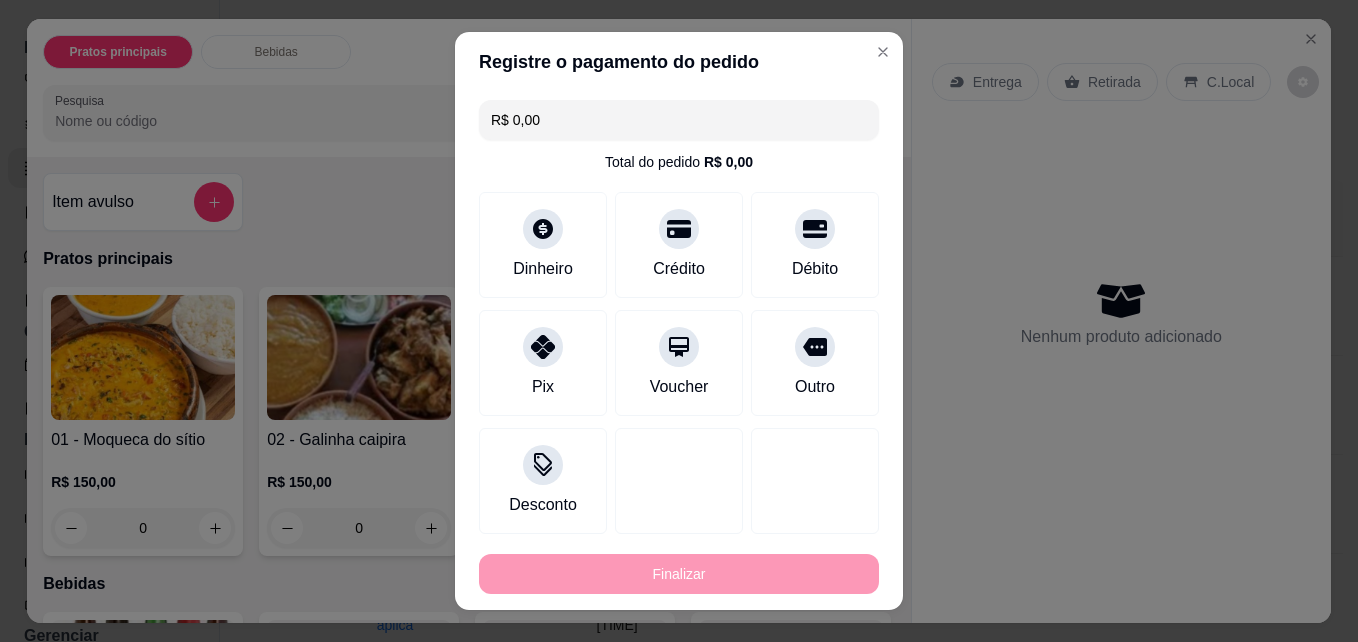 type on "-R$ 6,00" 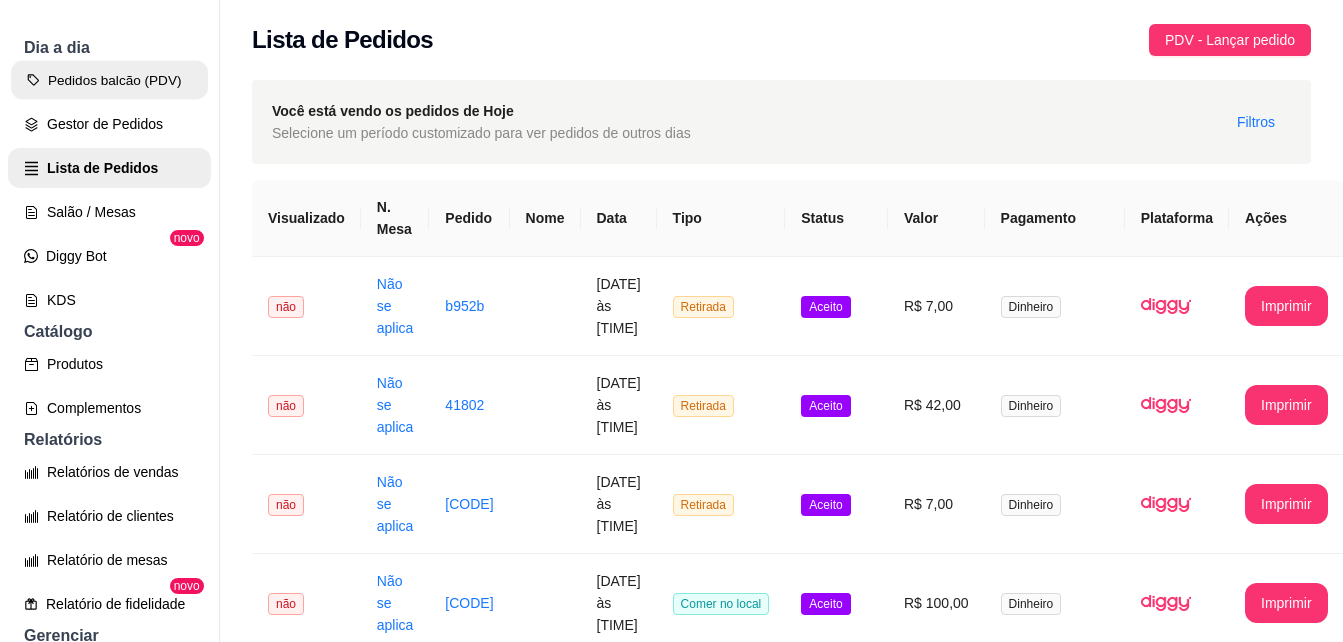 click on "Pedidos balcão (PDV)" at bounding box center (109, 80) 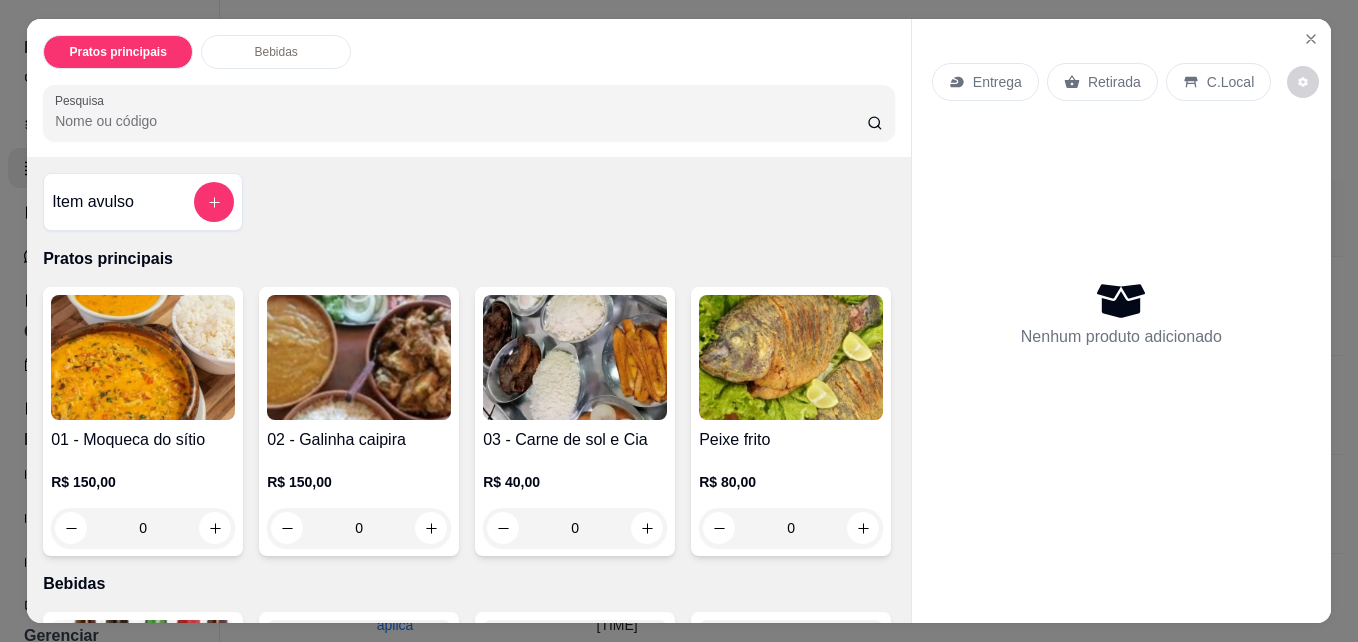 scroll, scrollTop: 52, scrollLeft: 0, axis: vertical 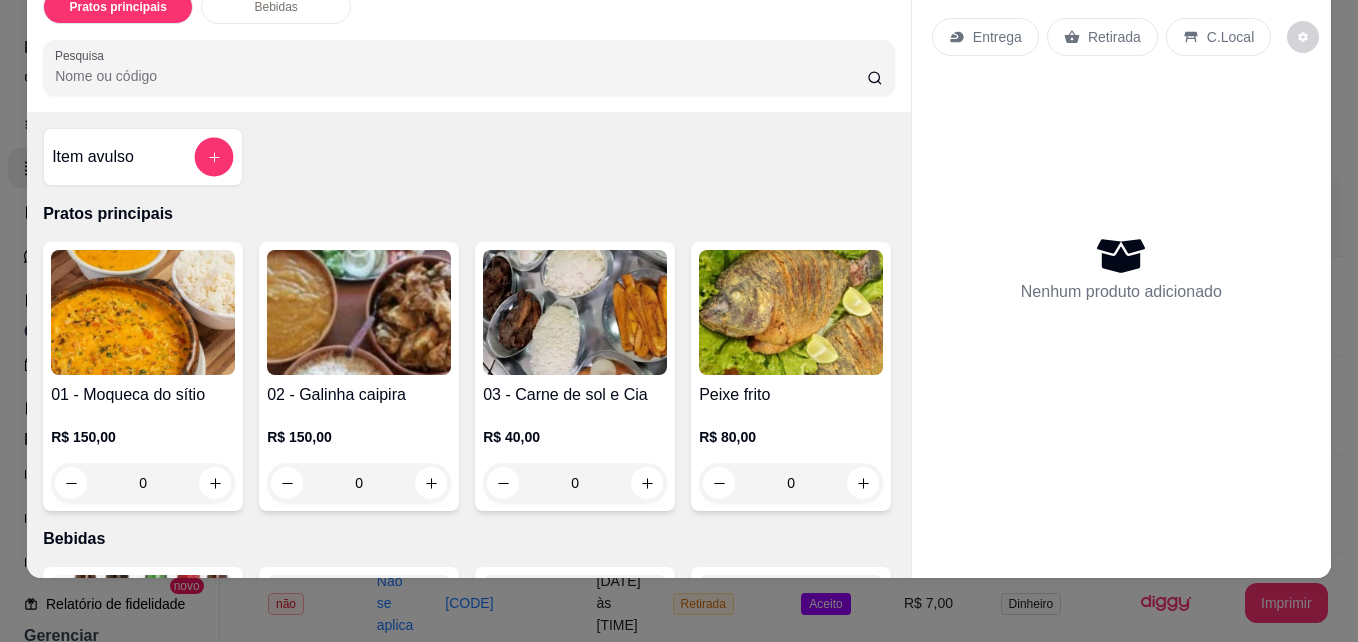 click at bounding box center (214, 157) 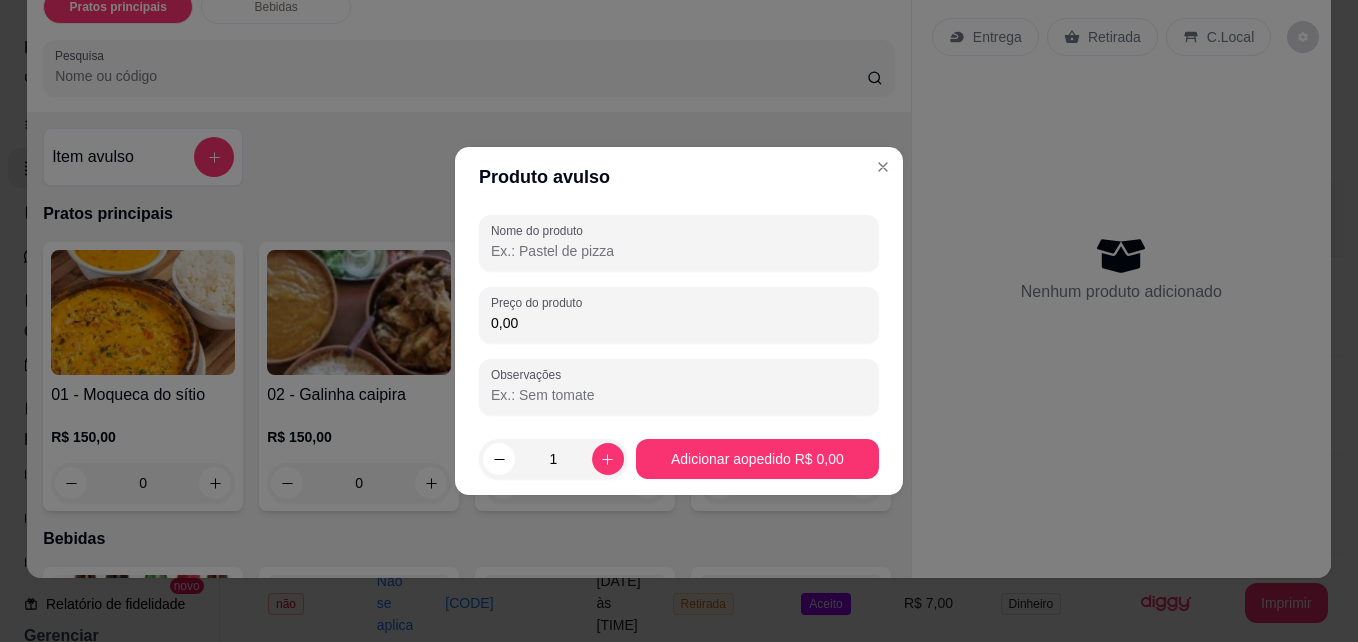 click on "0,00" at bounding box center (679, 323) 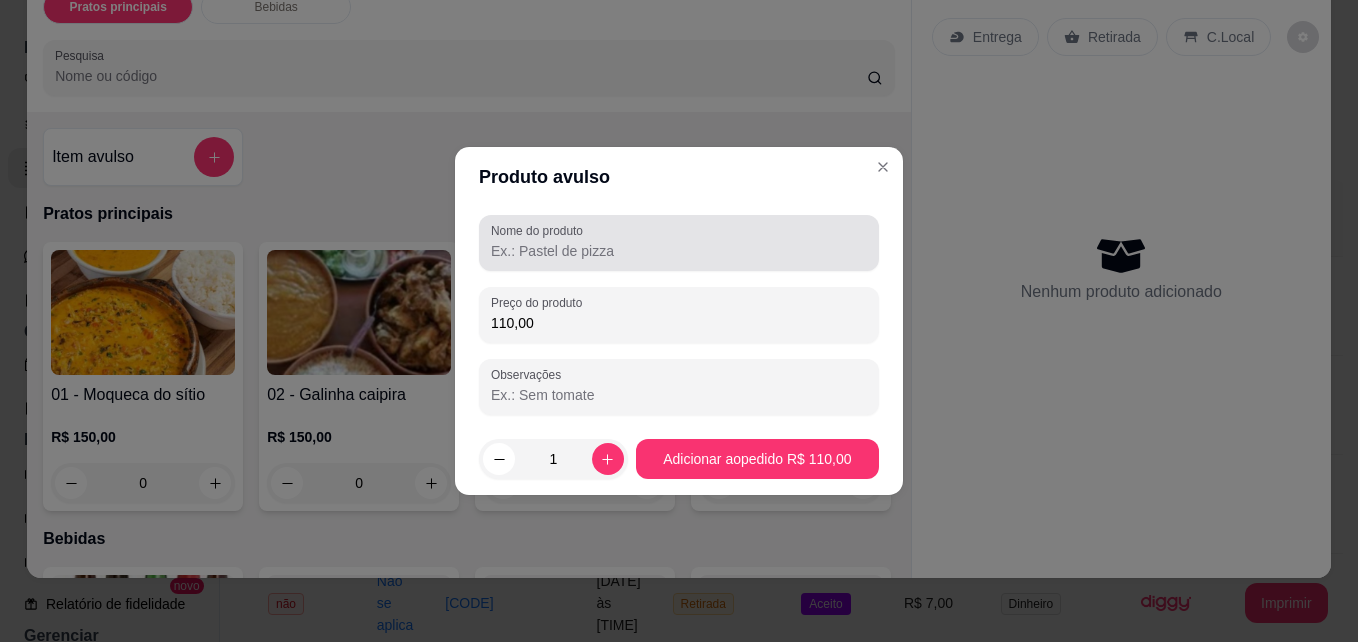 type on "110,00" 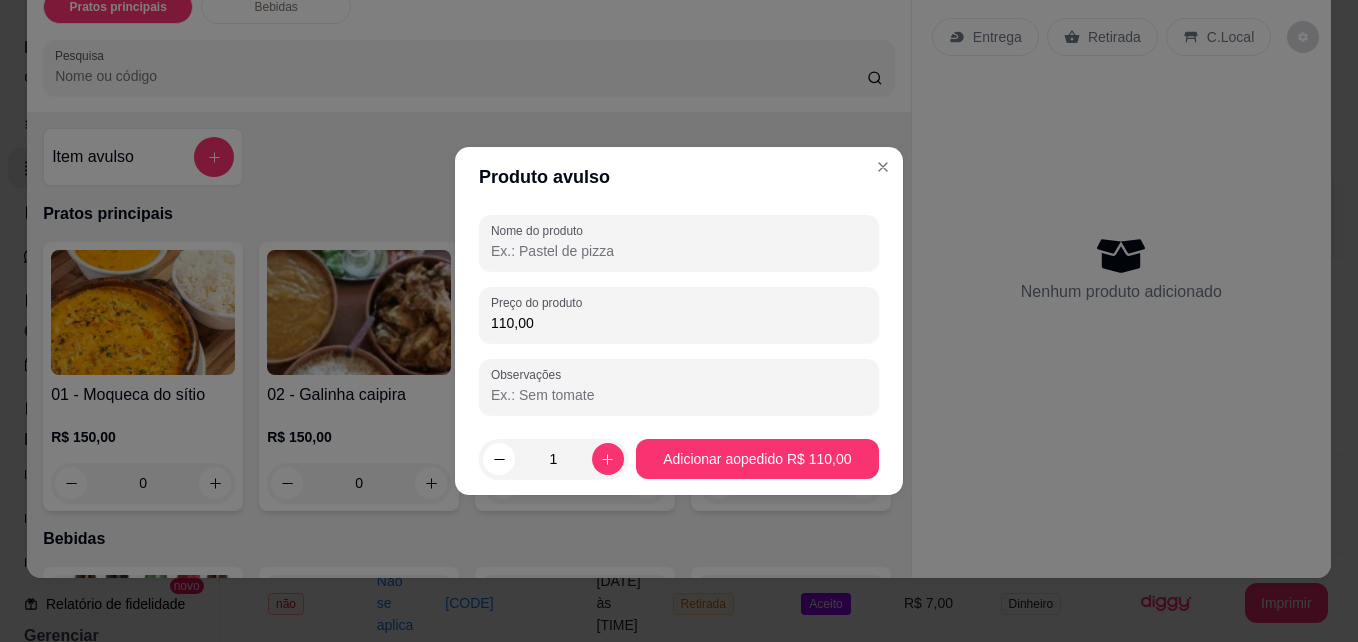 click on "Nome do produto" at bounding box center (679, 251) 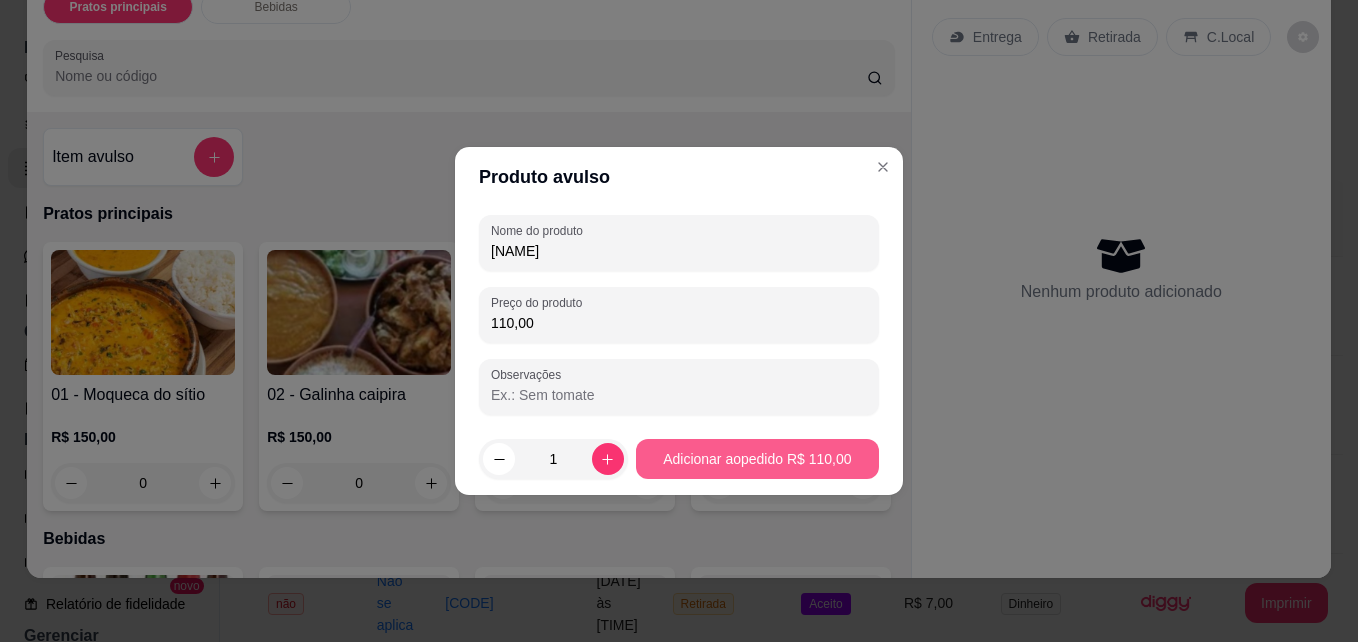 type on "[NAME]" 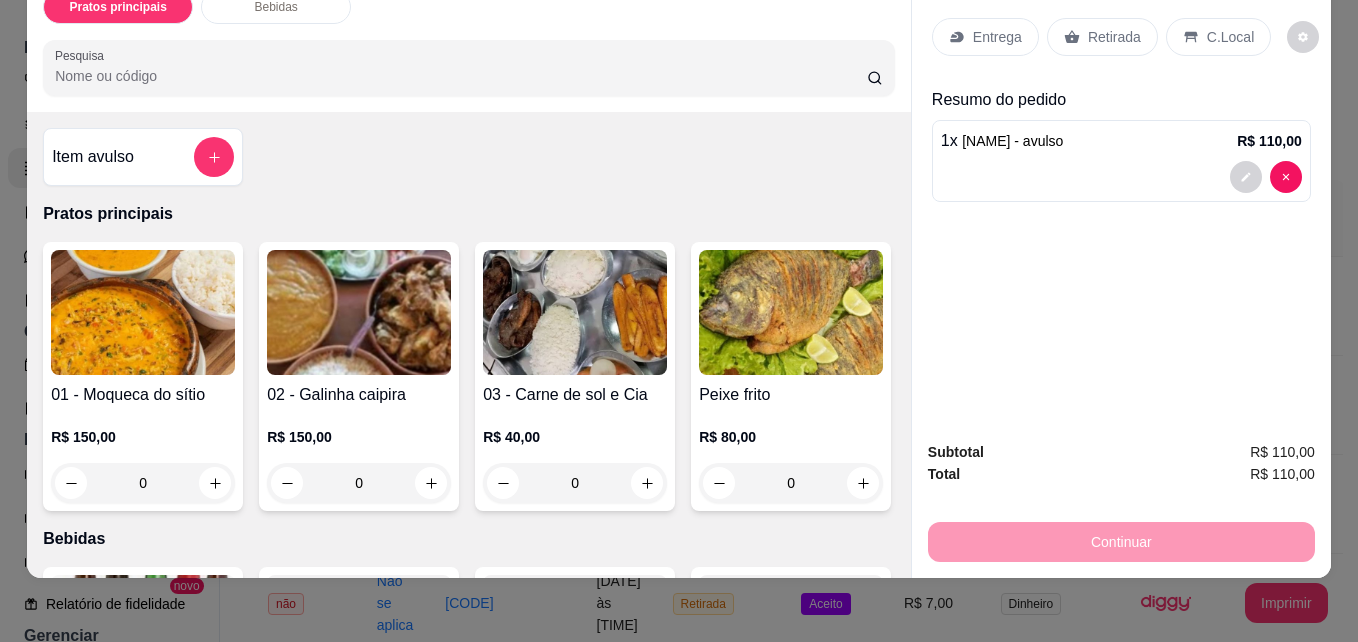 click on "Retirada" at bounding box center [1114, 37] 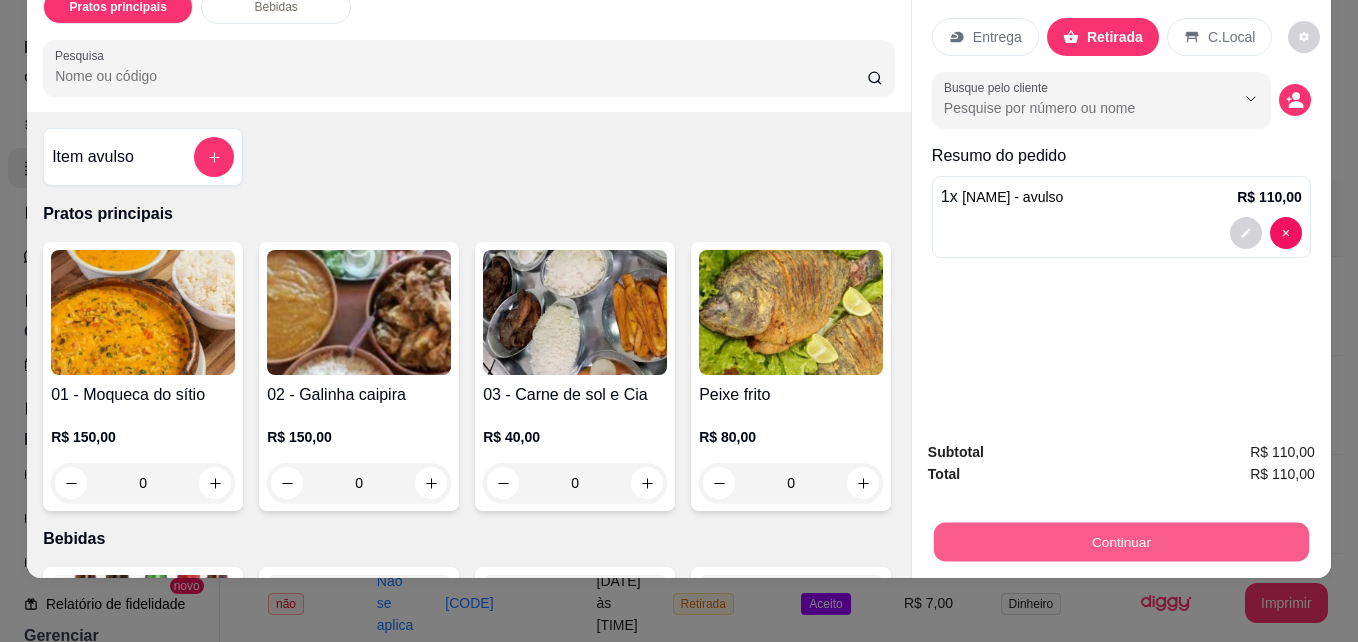 click on "Continuar" at bounding box center (1121, 541) 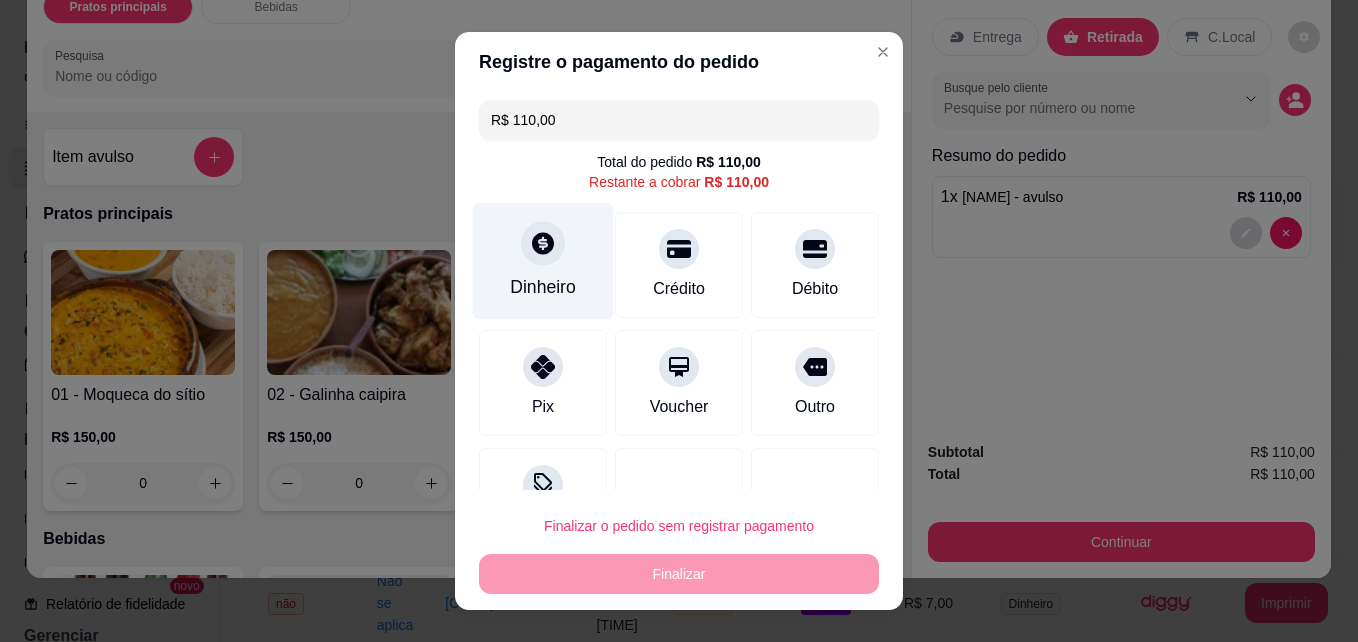 click on "Dinheiro" at bounding box center (543, 287) 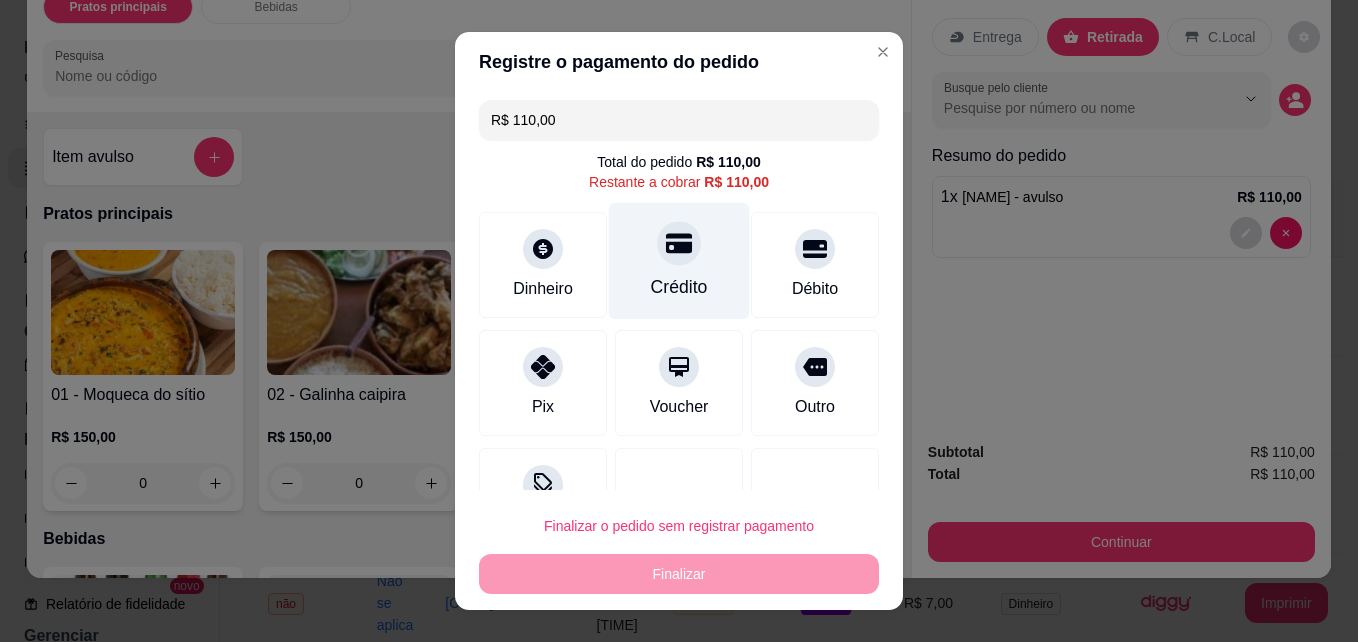 click on "Crédito" at bounding box center [679, 261] 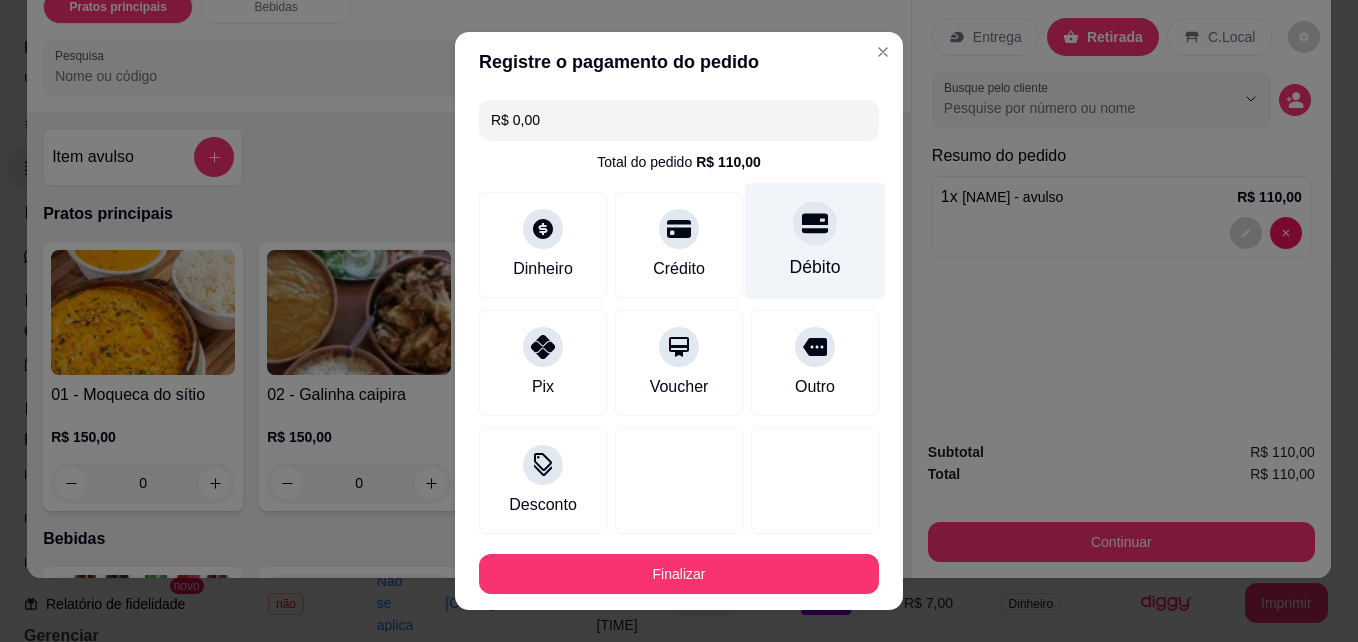 click on "Débito" at bounding box center (815, 267) 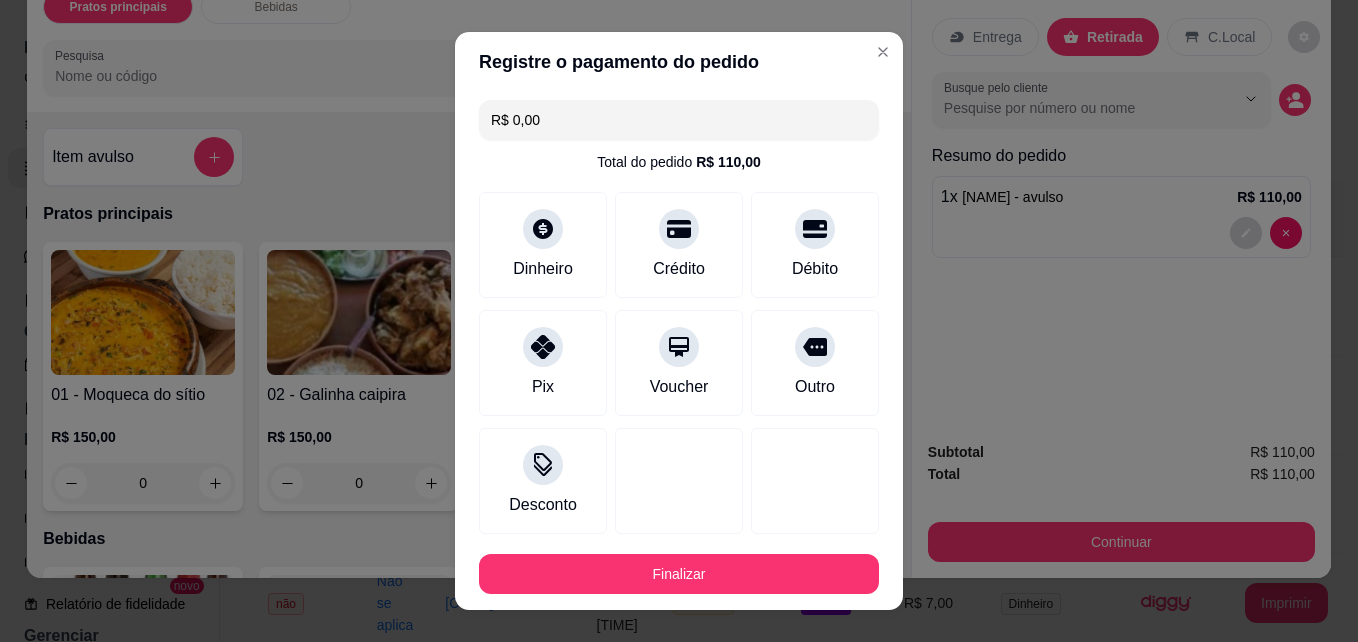 click on "R$ 0,00" at bounding box center (679, 120) 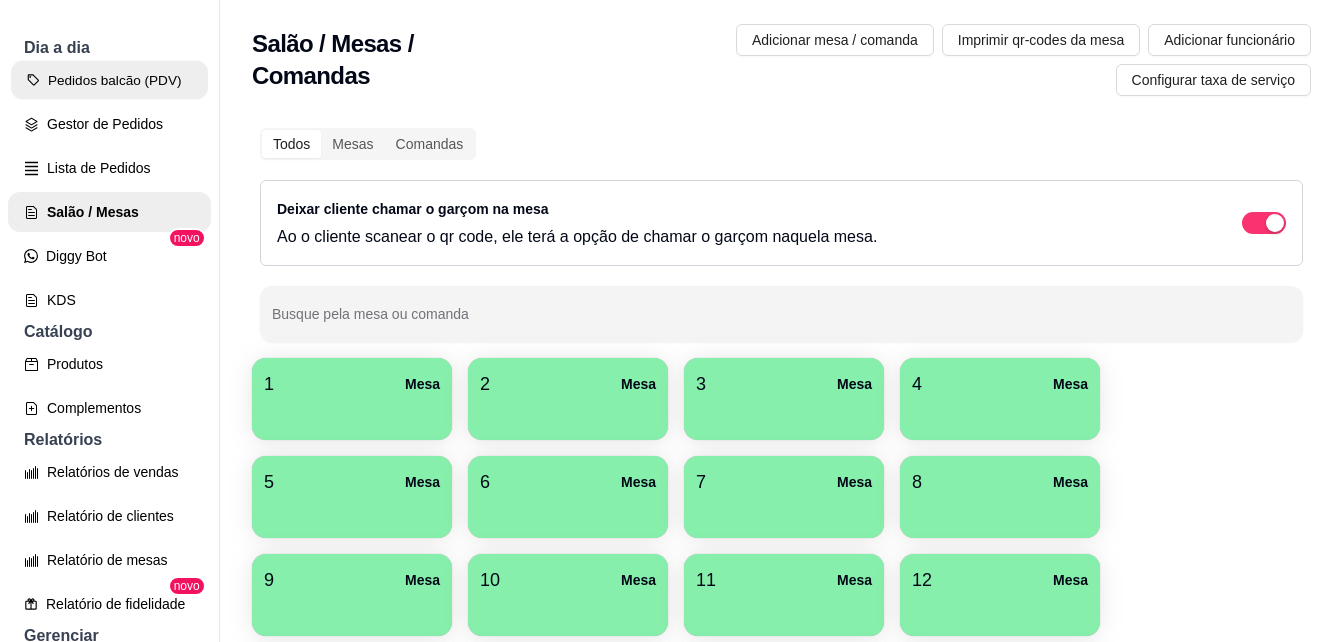 click on "Pedidos balcão (PDV)" at bounding box center [109, 80] 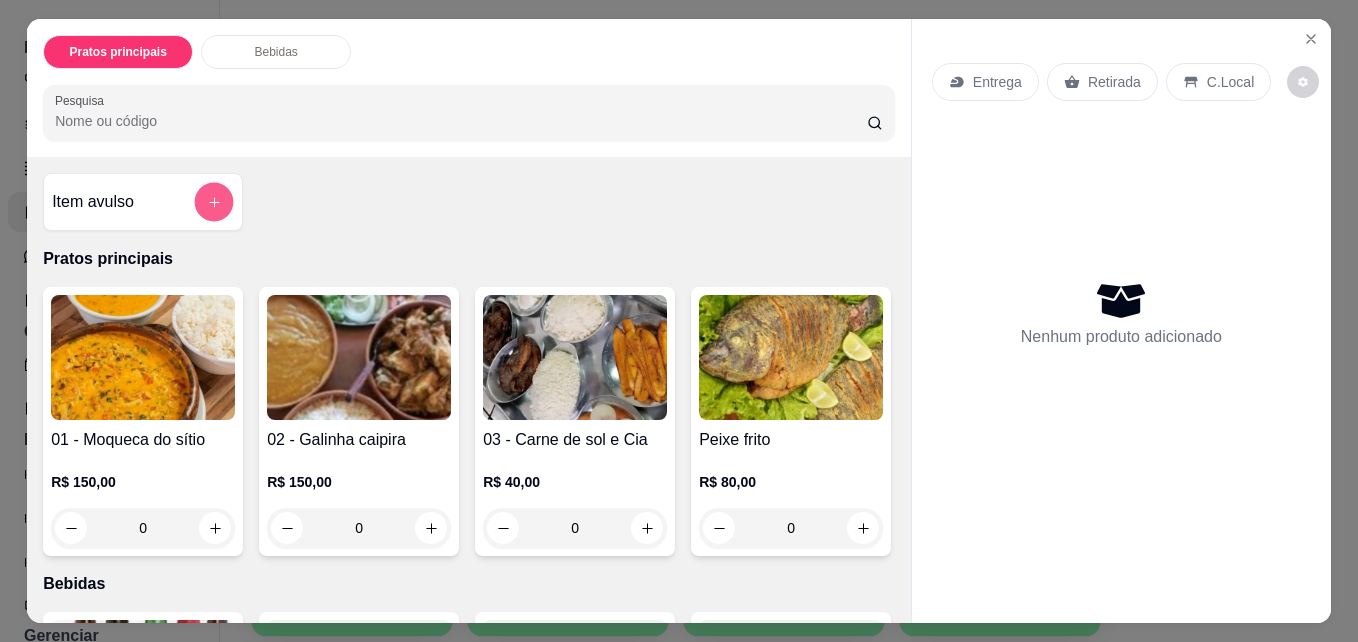 click 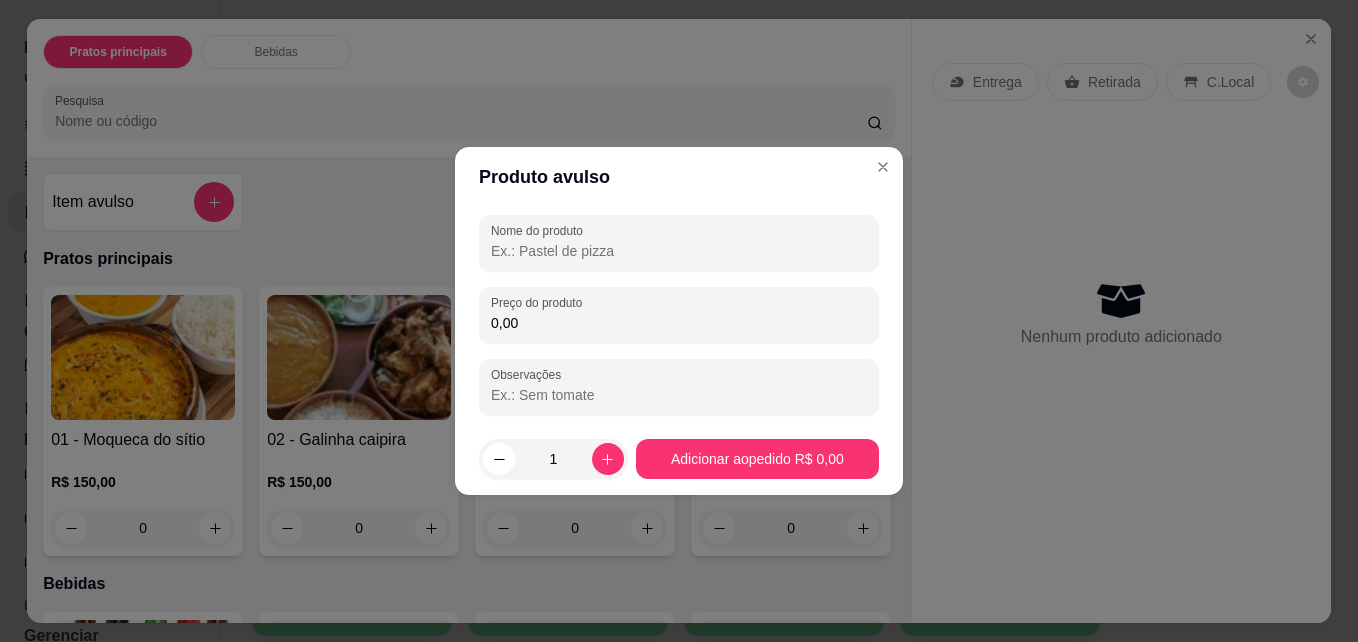 click on "Nome do produto" at bounding box center [679, 251] 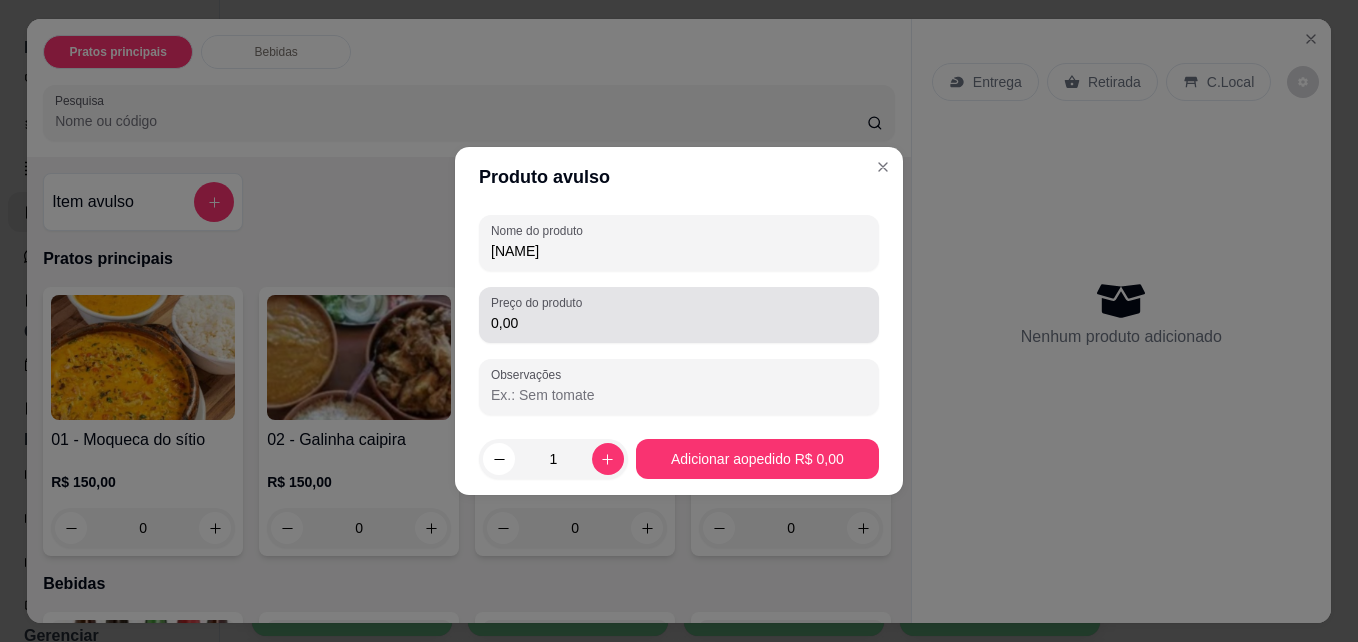 type on "[NAME]" 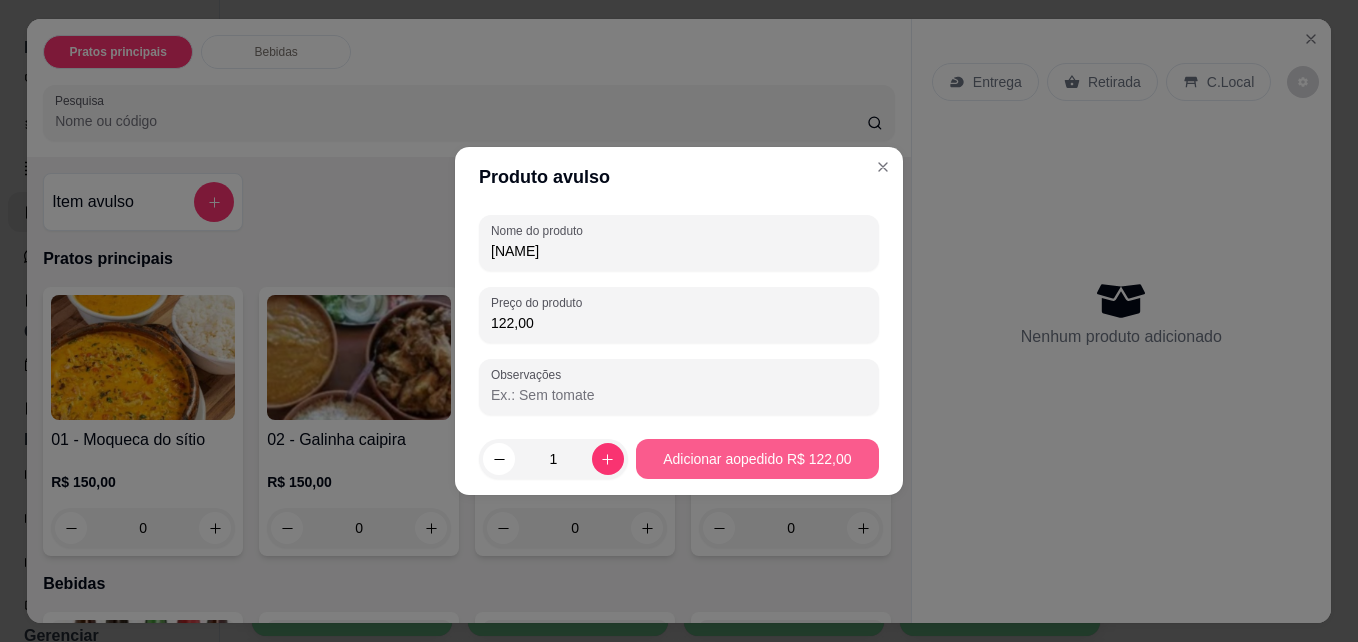 type on "122,00" 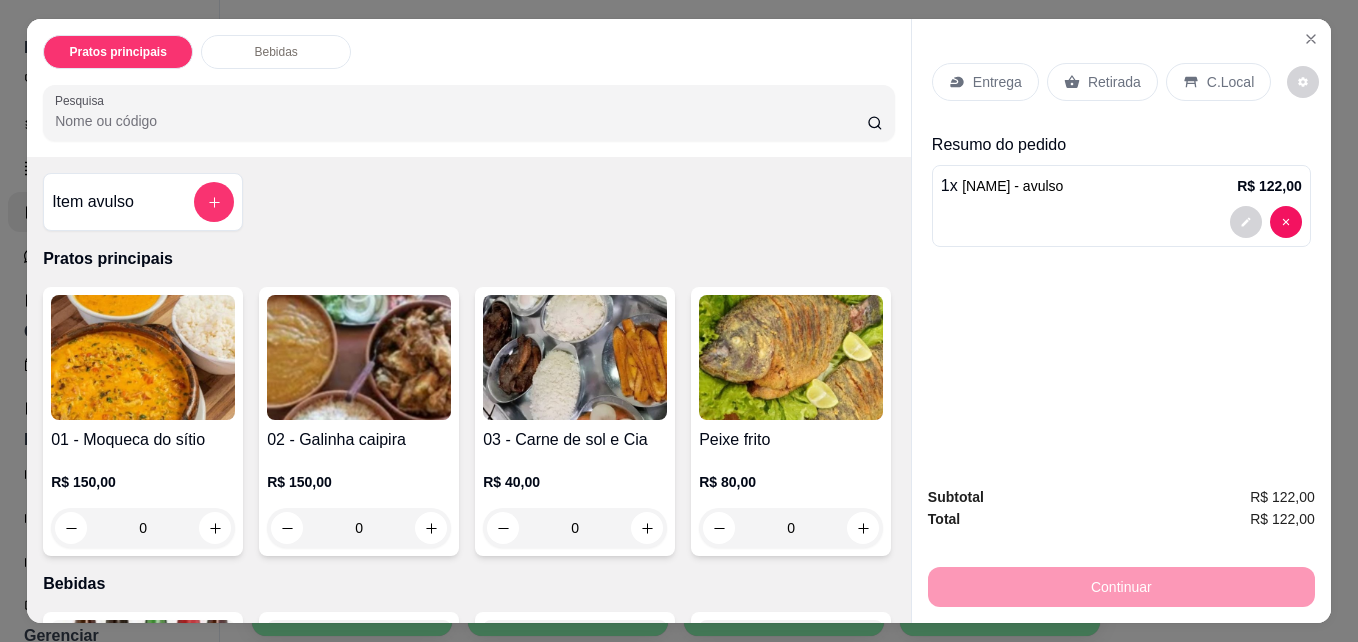 click on "Retirada" at bounding box center [1102, 82] 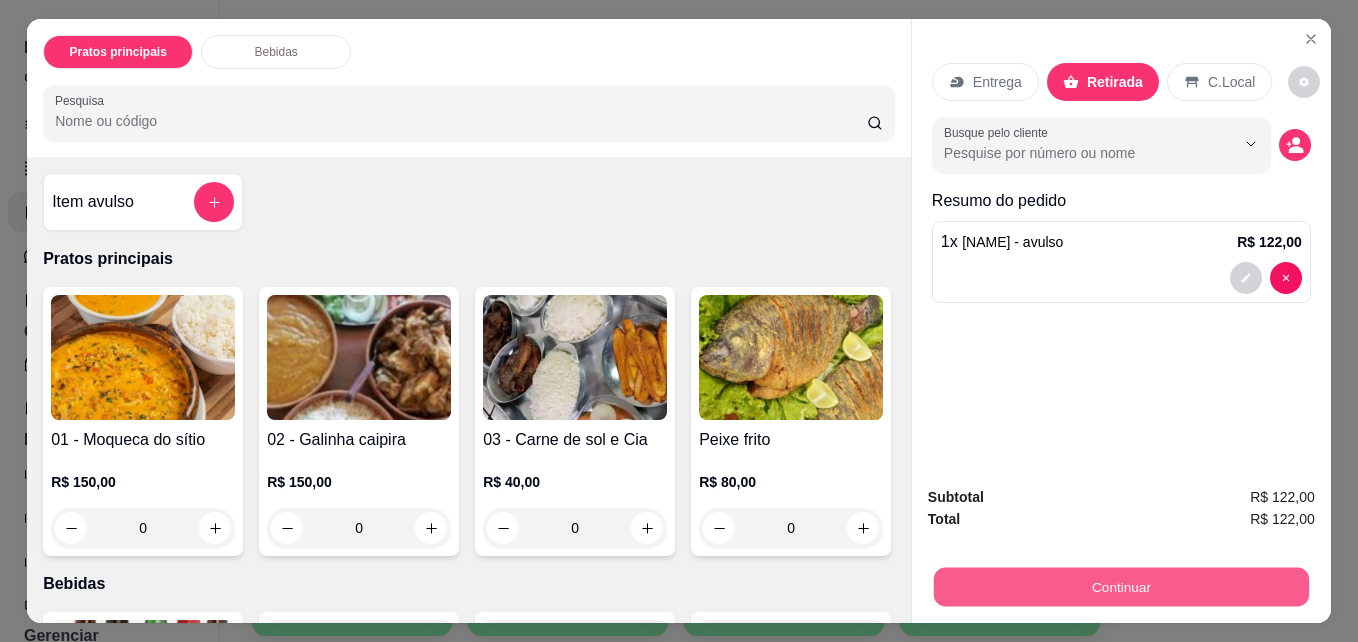 click on "Continuar" at bounding box center [1121, 586] 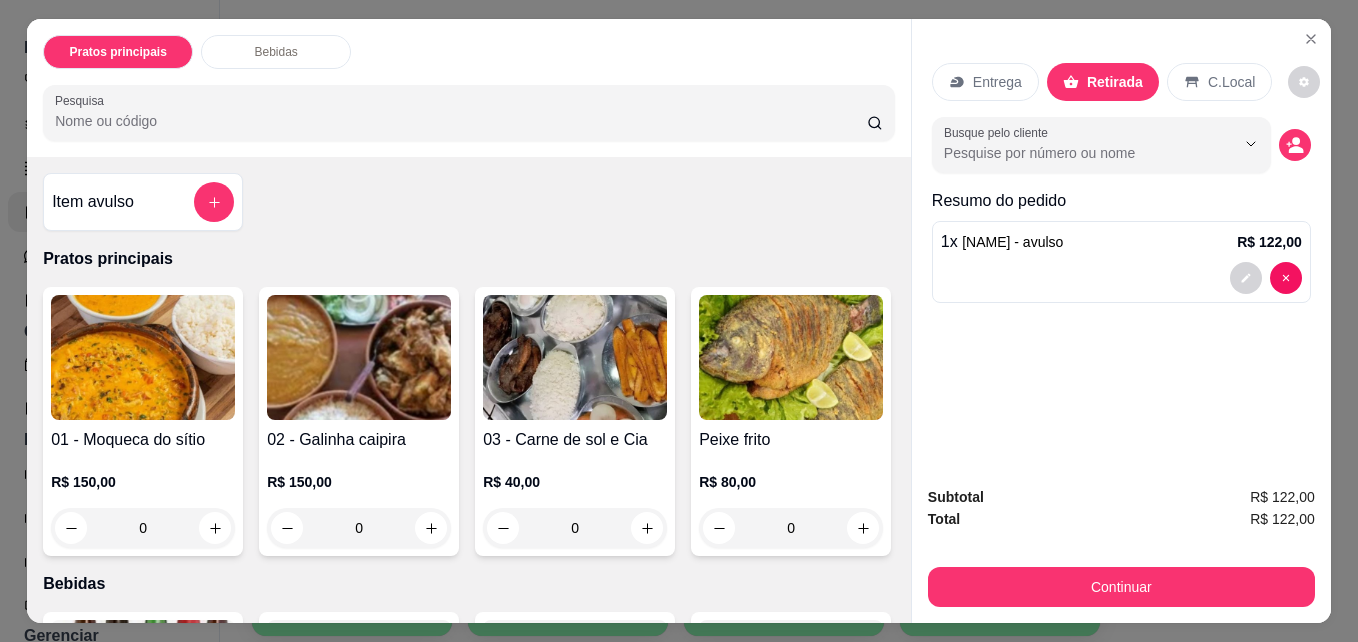 click at bounding box center [1121, 278] 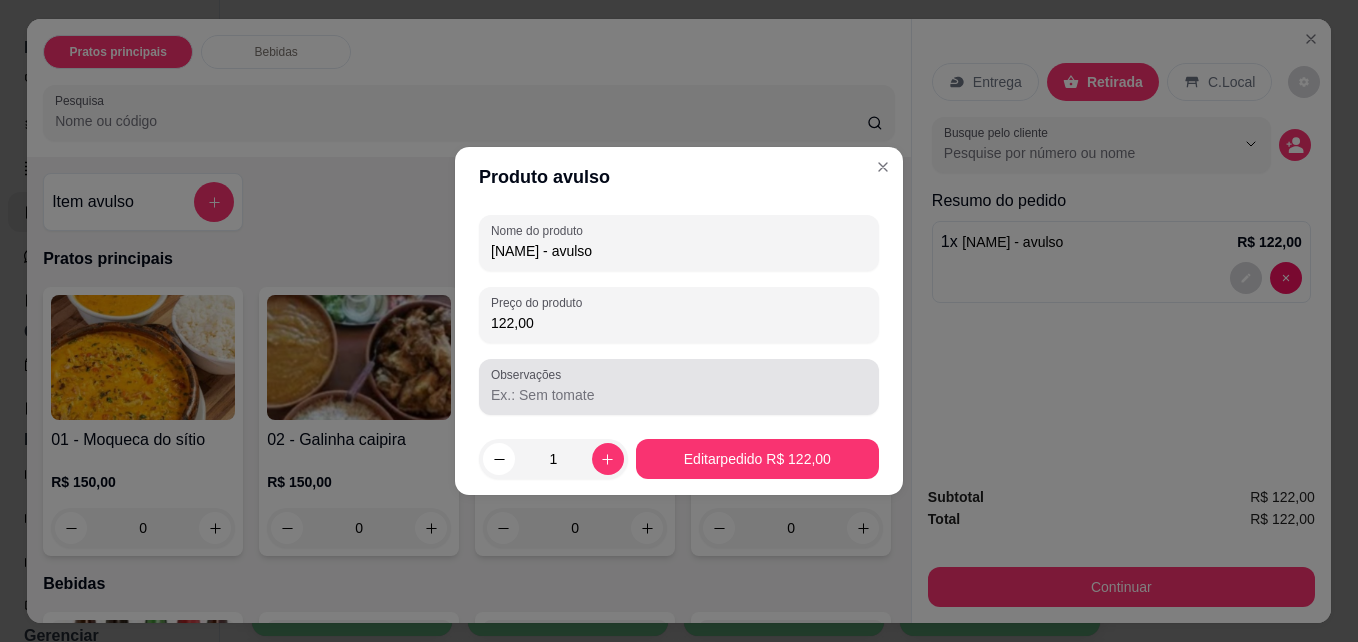click at bounding box center [679, 387] 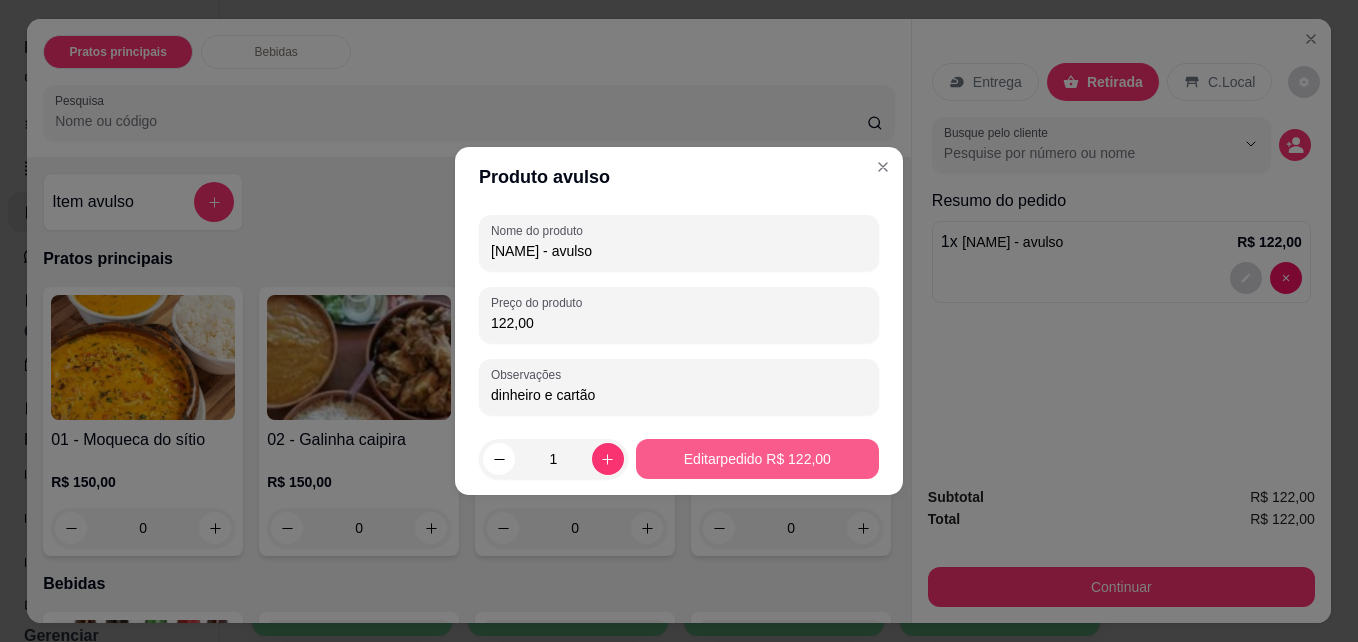 type on "dinheiro e cartão" 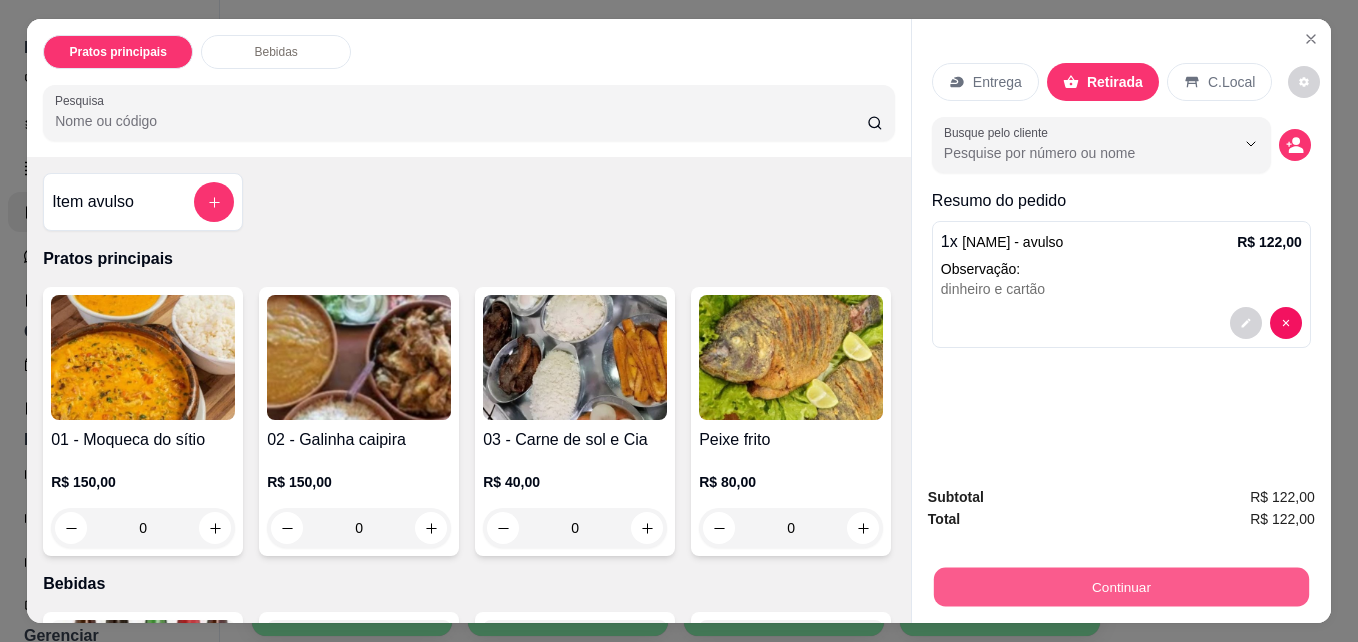 click on "Continuar" at bounding box center (1121, 586) 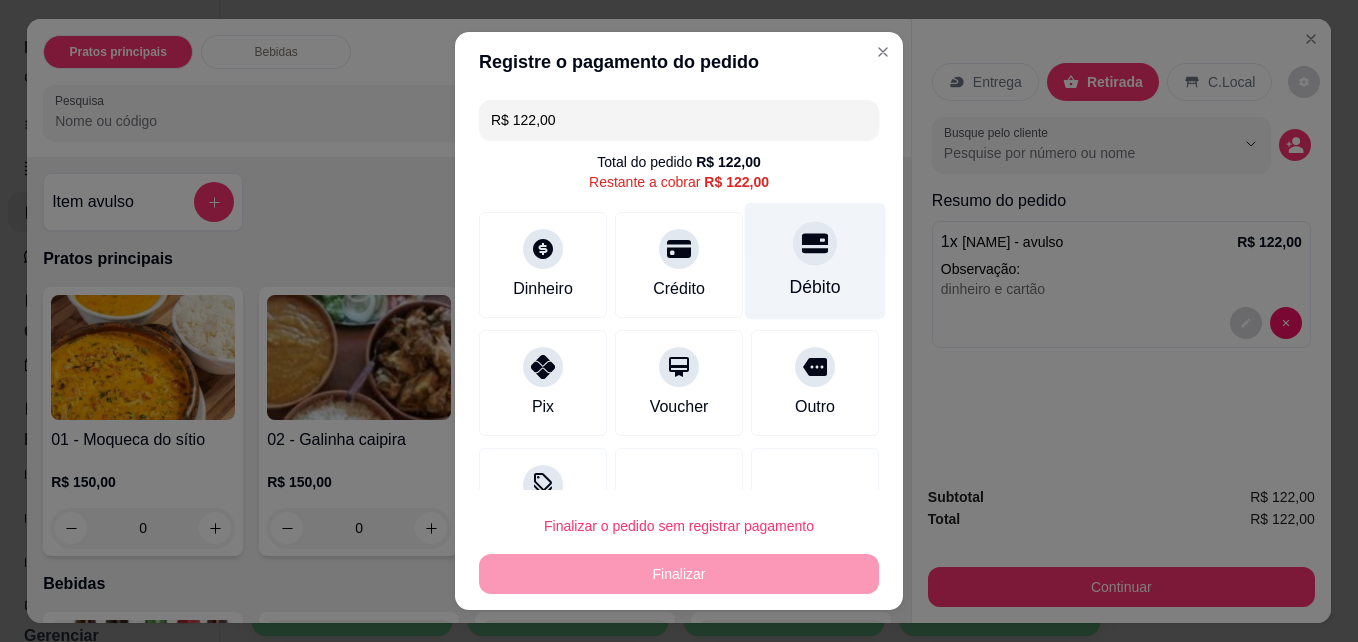 click on "Débito" at bounding box center (815, 287) 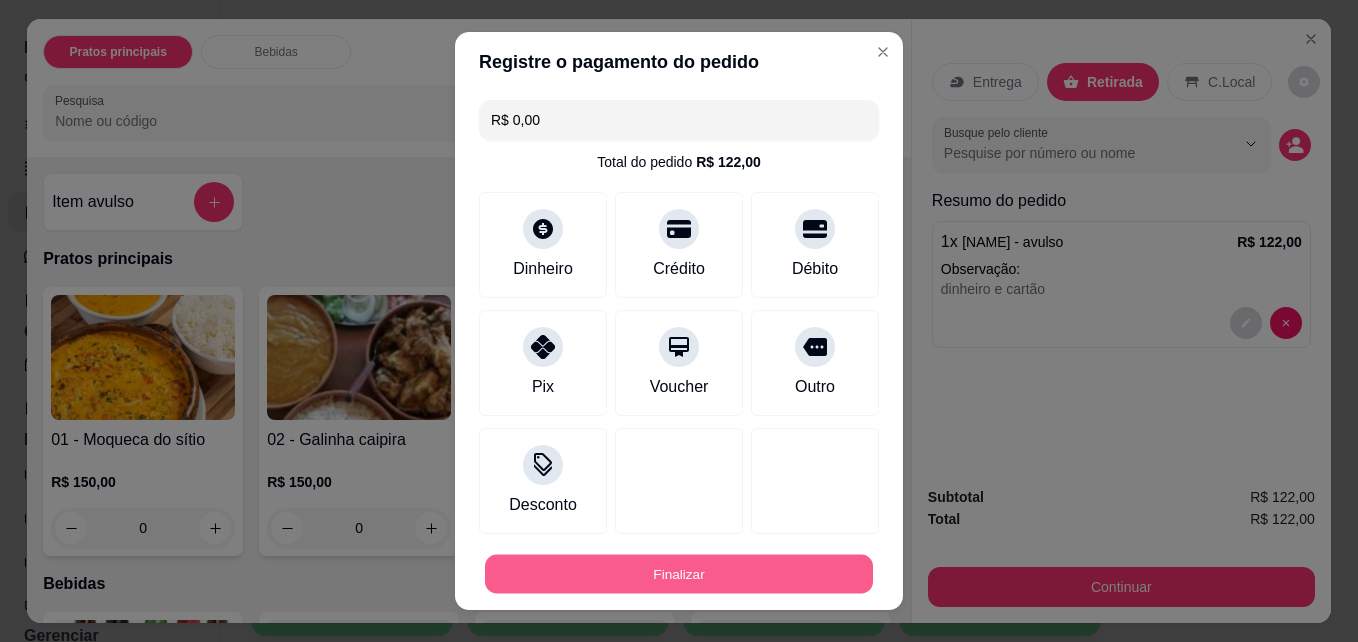 click on "Finalizar" at bounding box center (679, 574) 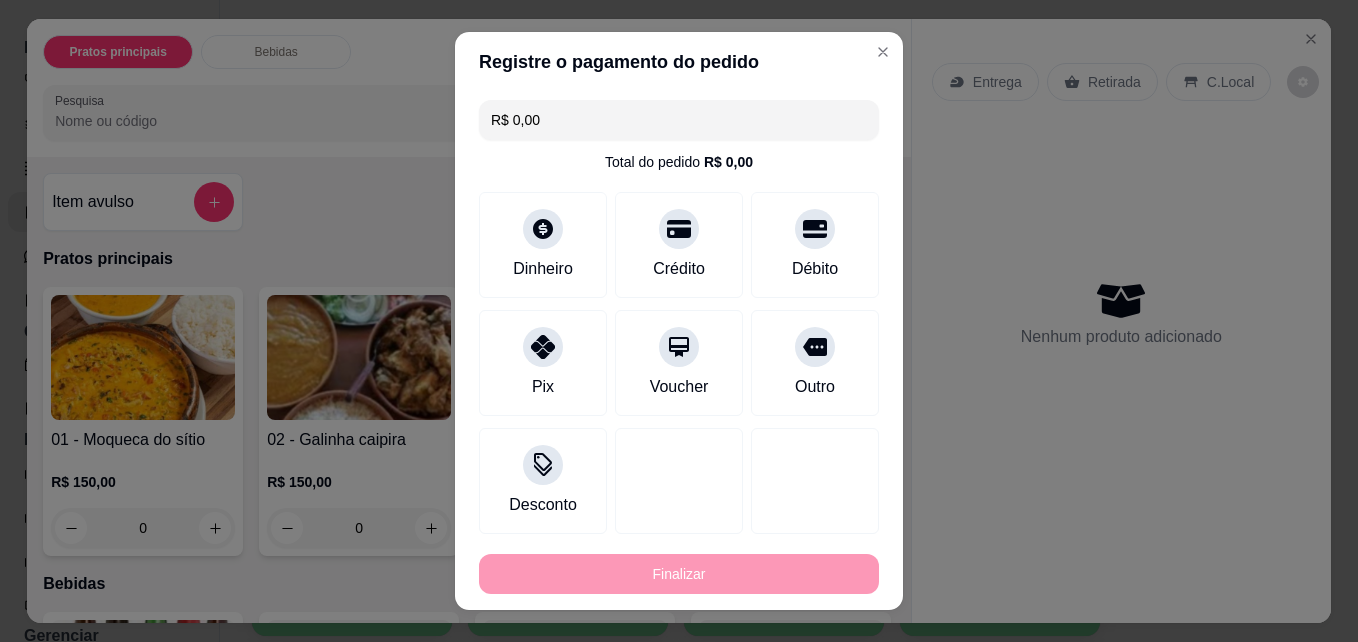 type on "-R$ 122,00" 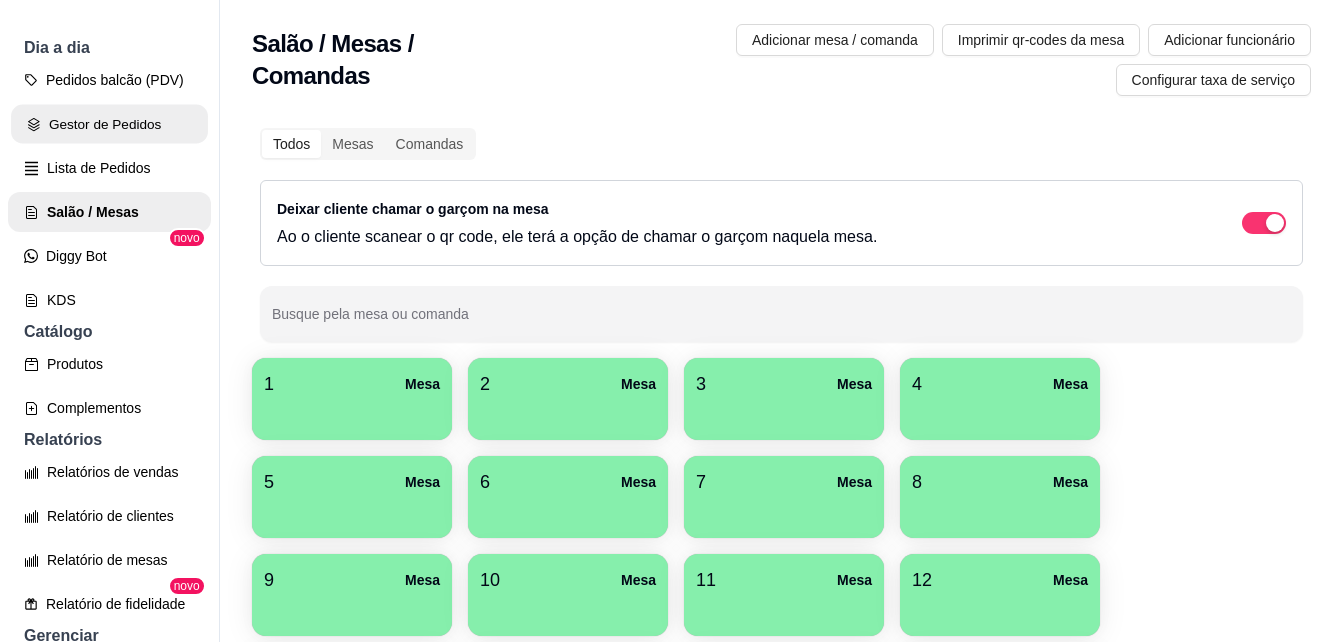click on "Gestor de Pedidos" at bounding box center (109, 124) 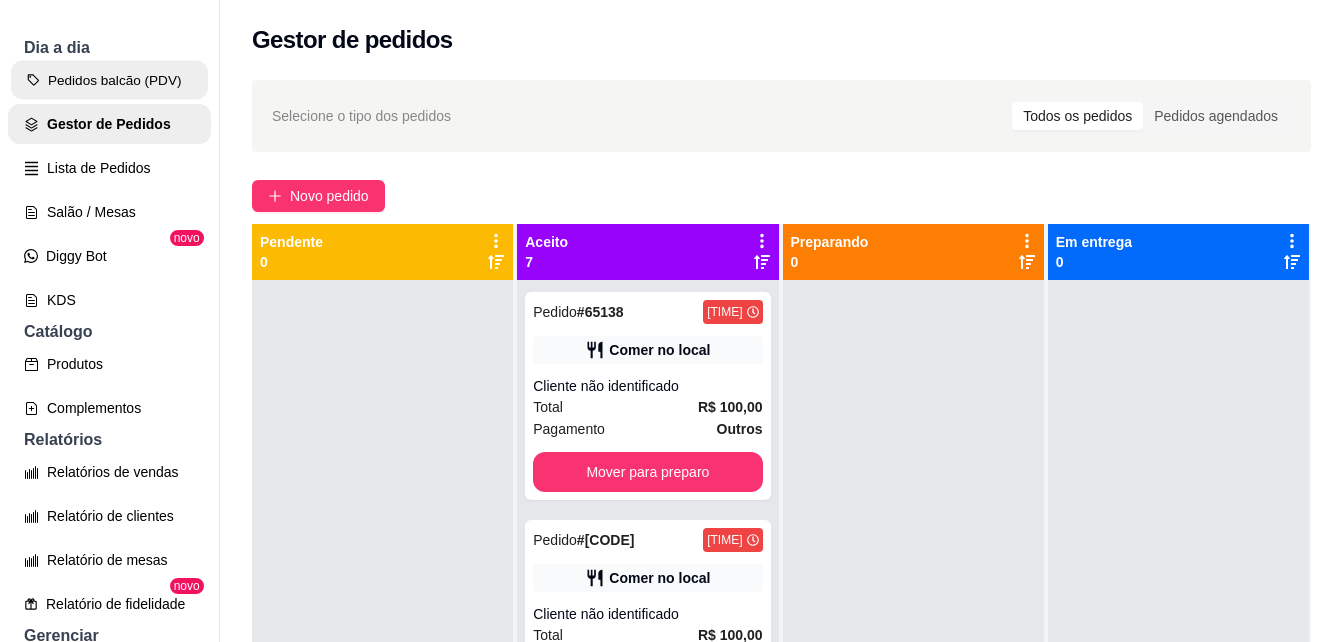 click on "Pedidos balcão (PDV)" at bounding box center (109, 80) 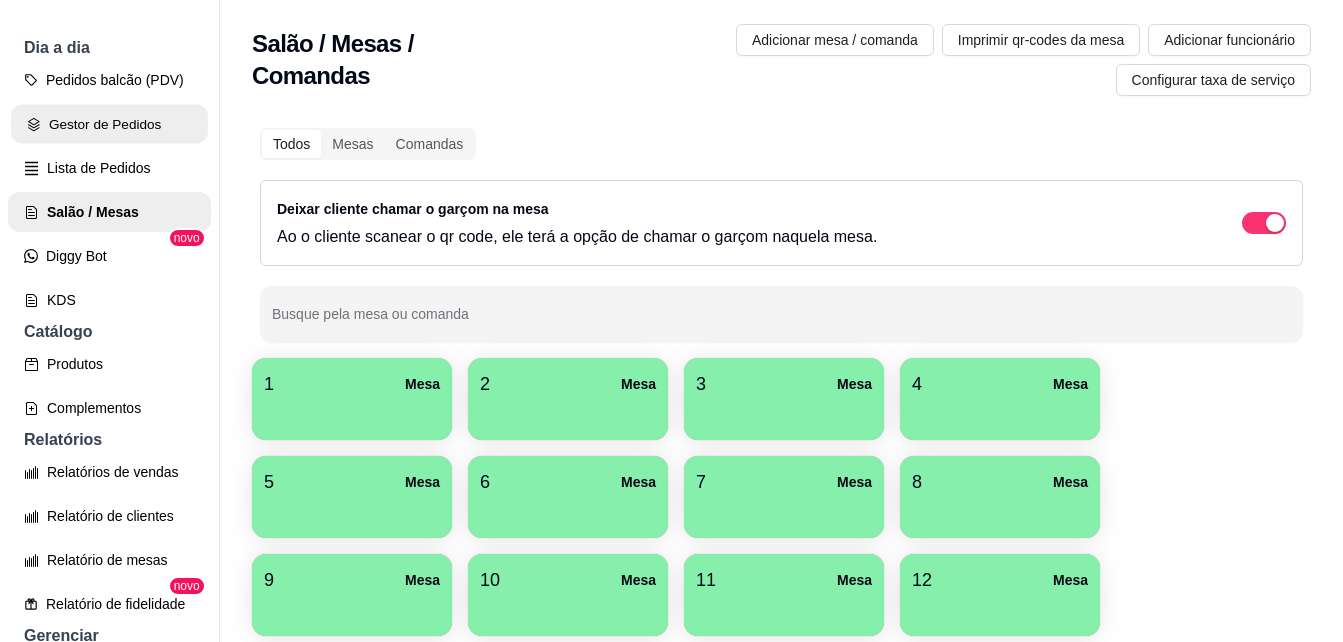 click on "Gestor de Pedidos" at bounding box center (109, 124) 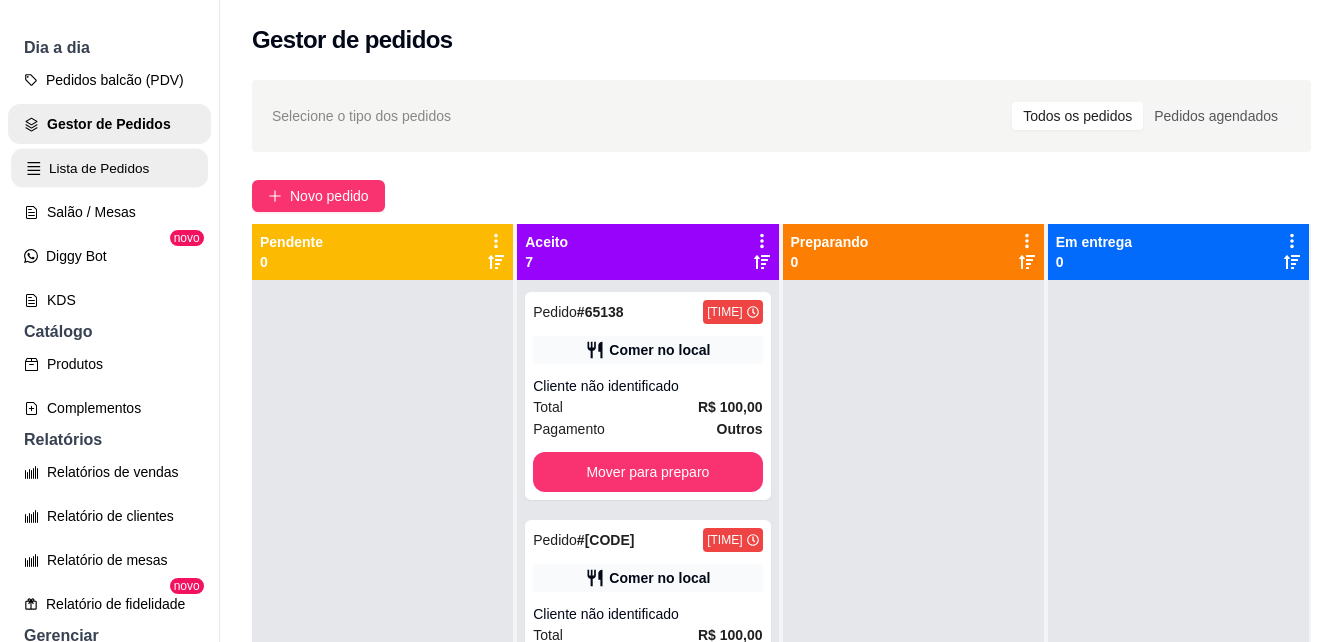 click on "Lista de Pedidos" at bounding box center [109, 168] 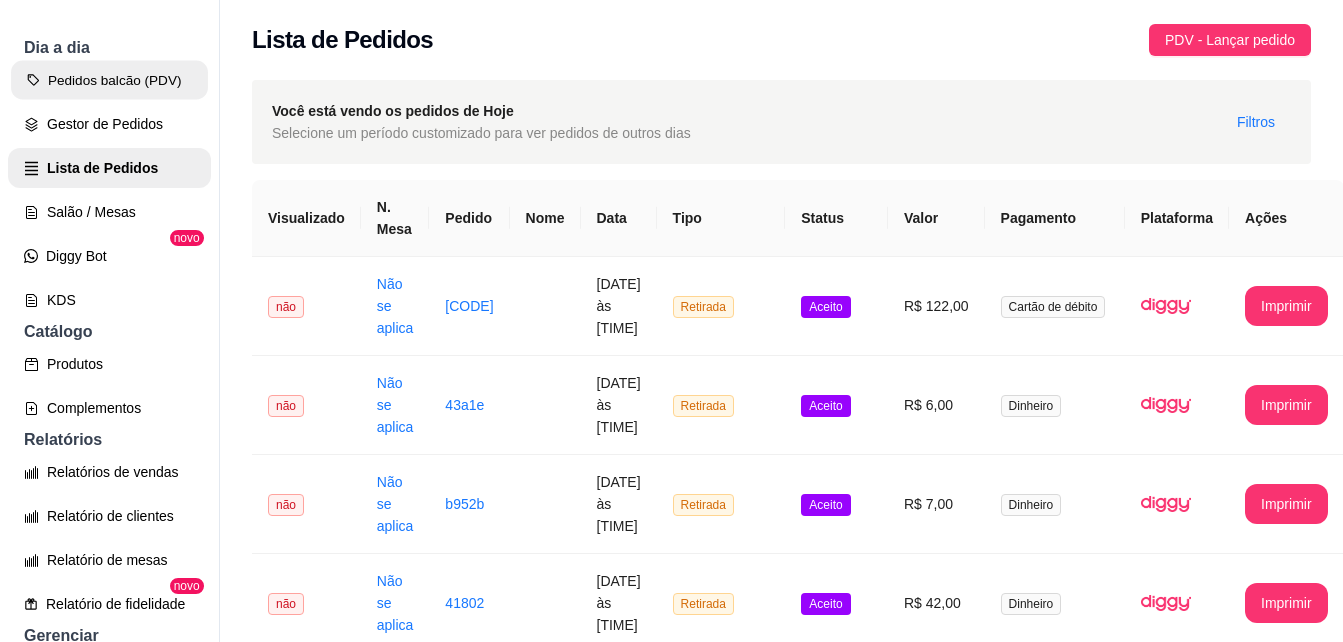 click on "Pedidos balcão (PDV)" at bounding box center (109, 80) 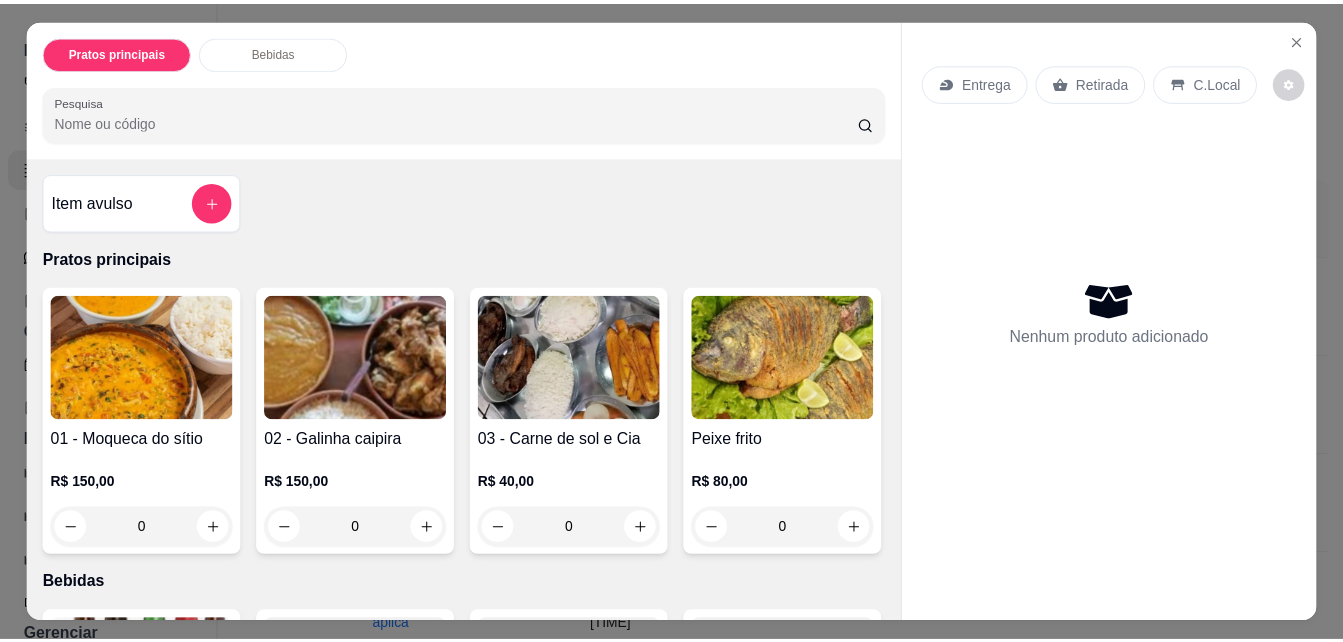 scroll, scrollTop: 52, scrollLeft: 0, axis: vertical 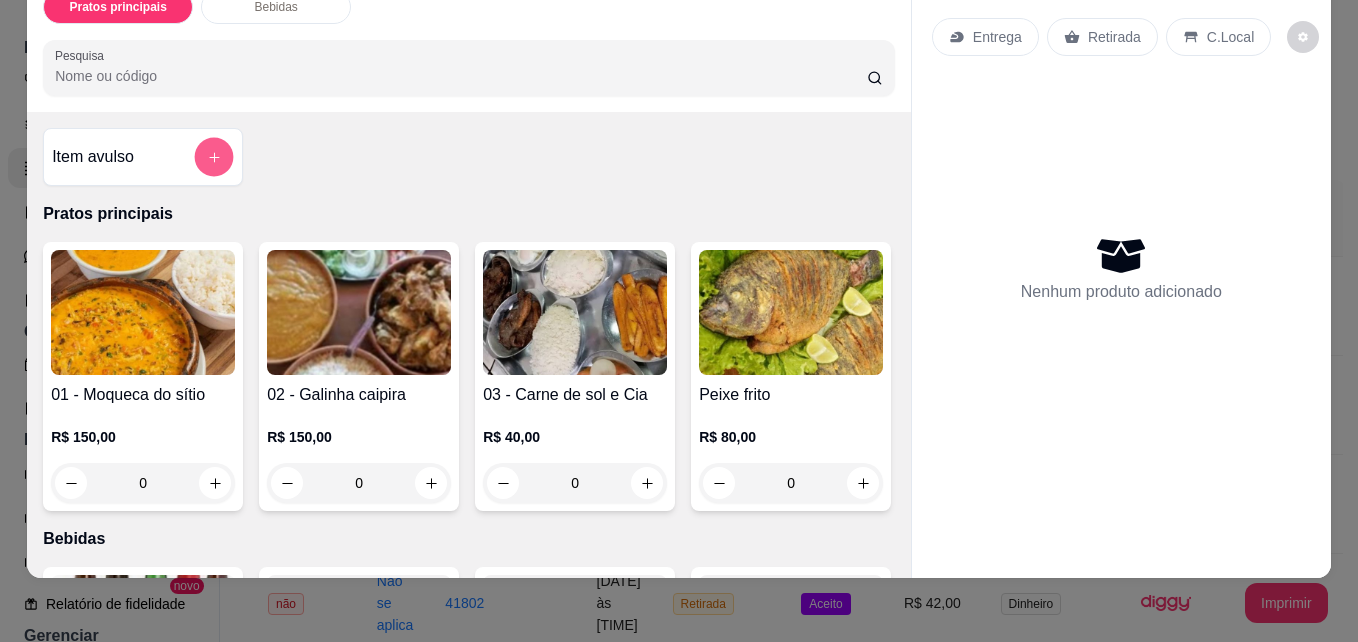 click at bounding box center [214, 157] 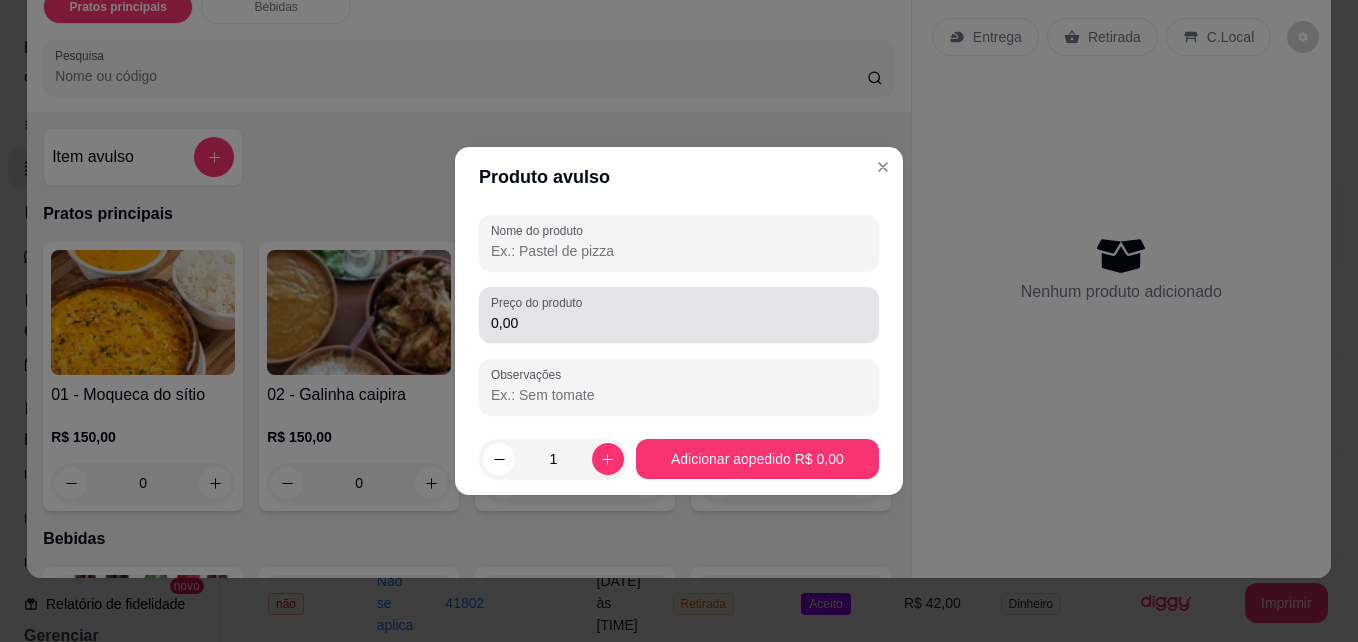 click on "Preço do produto" at bounding box center [540, 302] 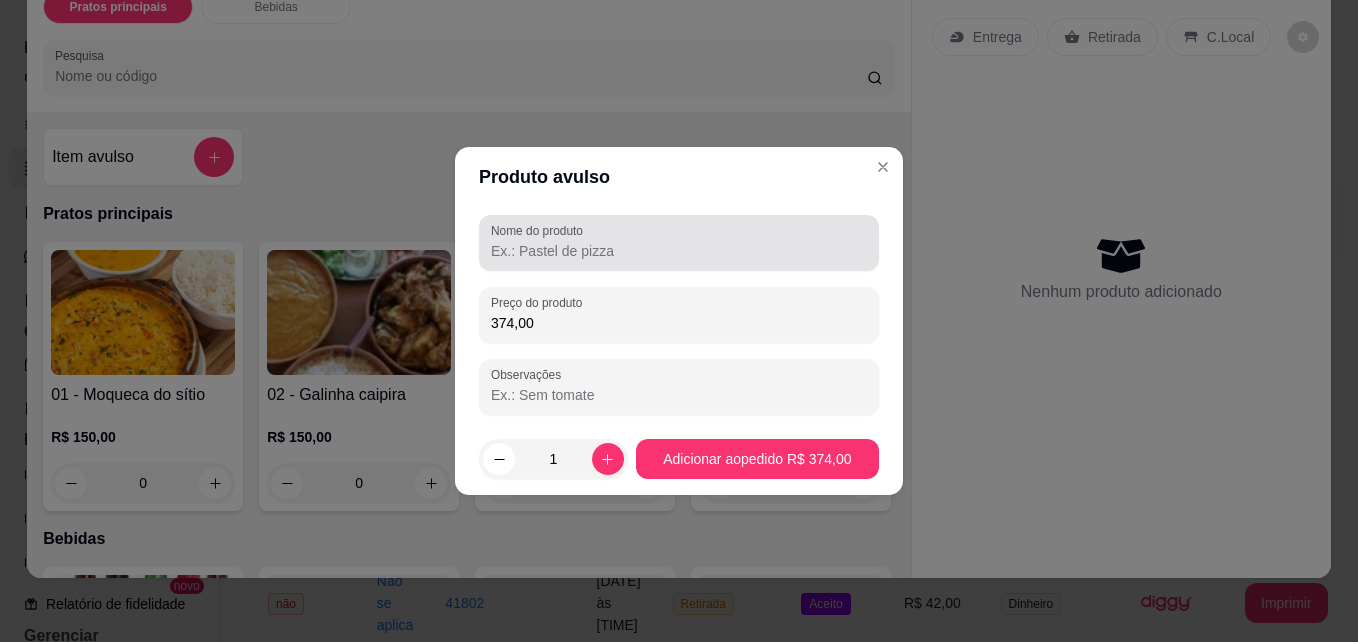 type on "374,00" 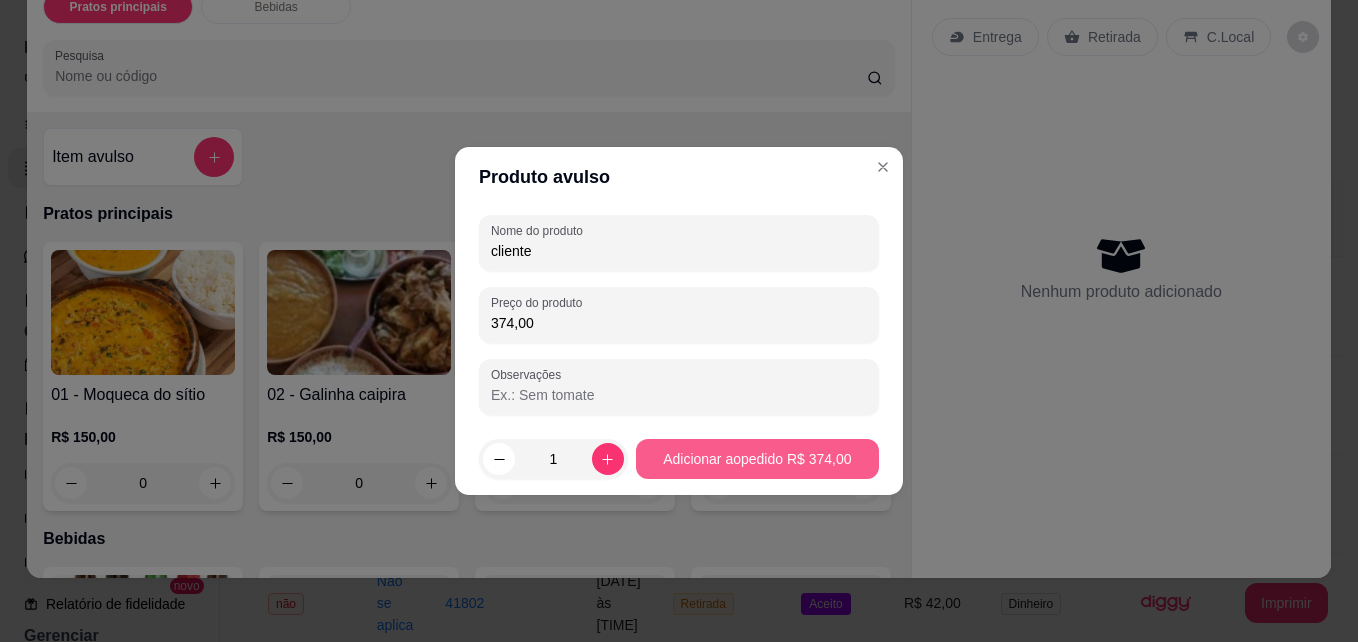 type on "cliente" 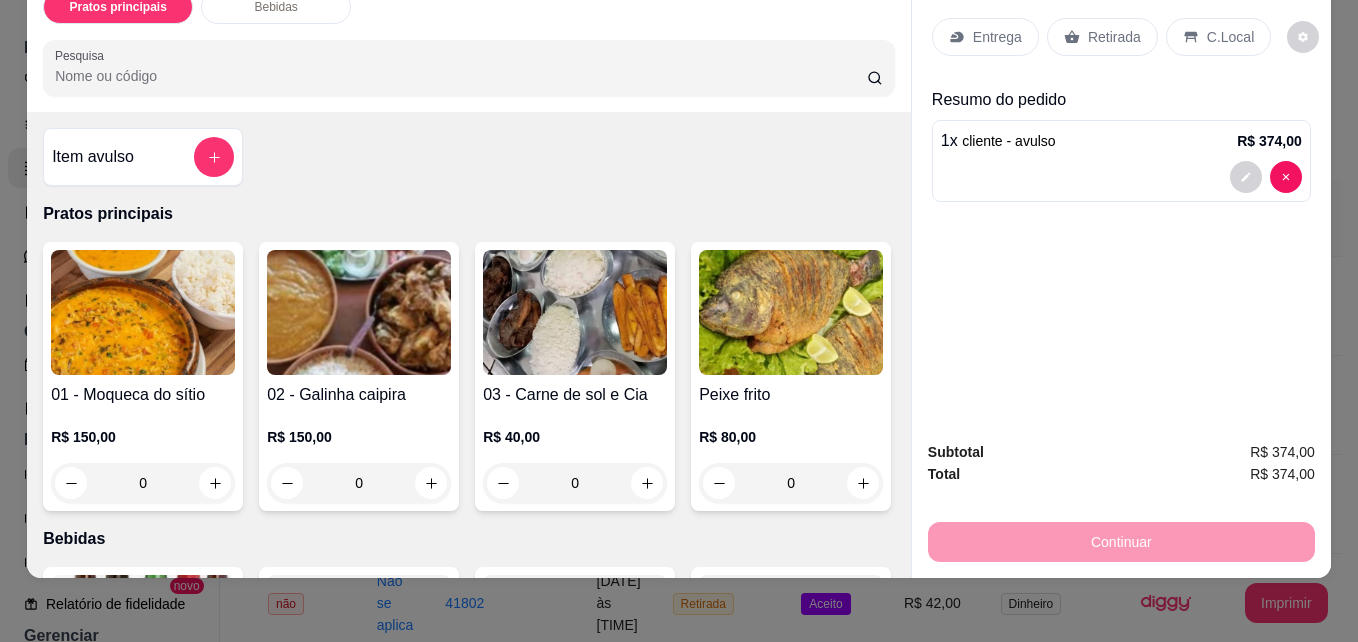 click on "Retirada" at bounding box center [1102, 37] 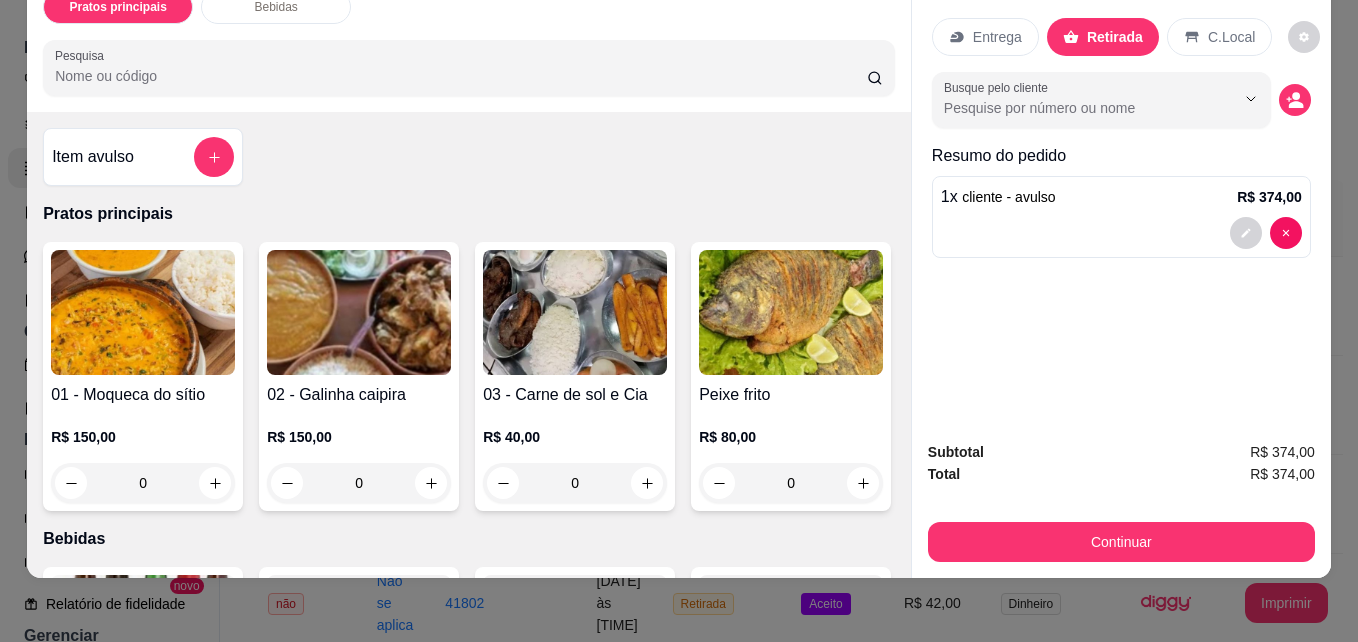 click on "C.Local" at bounding box center [1231, 37] 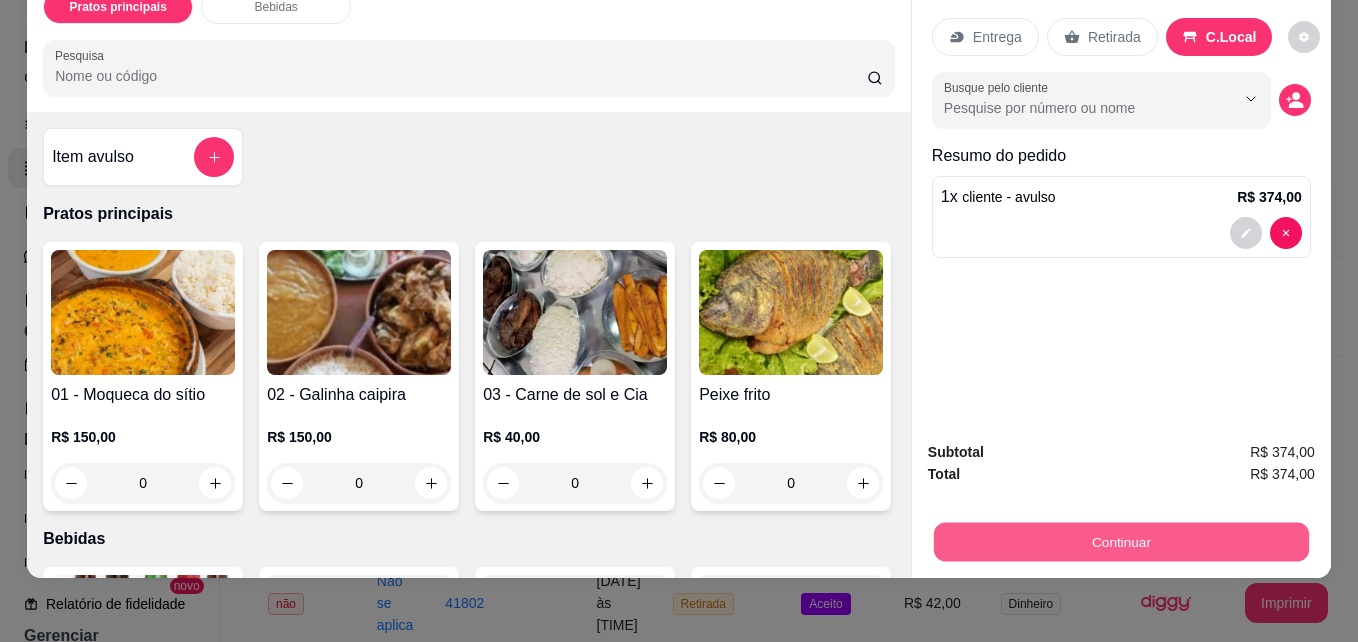 click on "Continuar" at bounding box center (1121, 541) 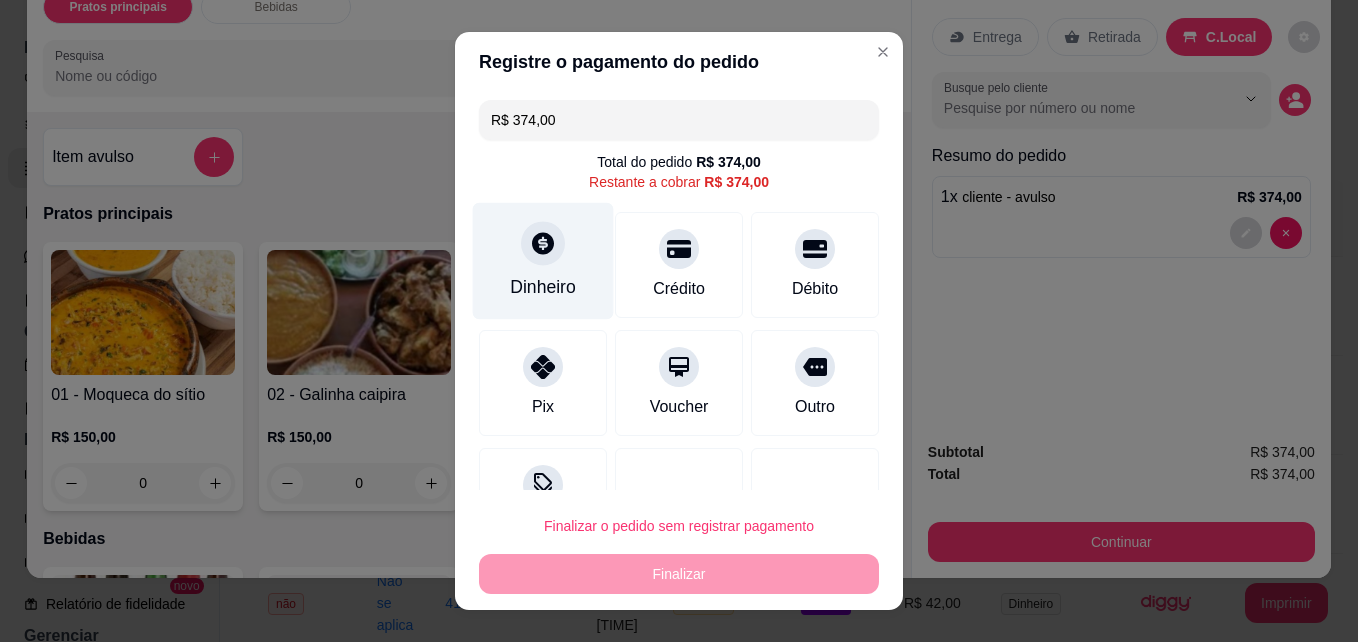 click on "Dinheiro" at bounding box center [543, 287] 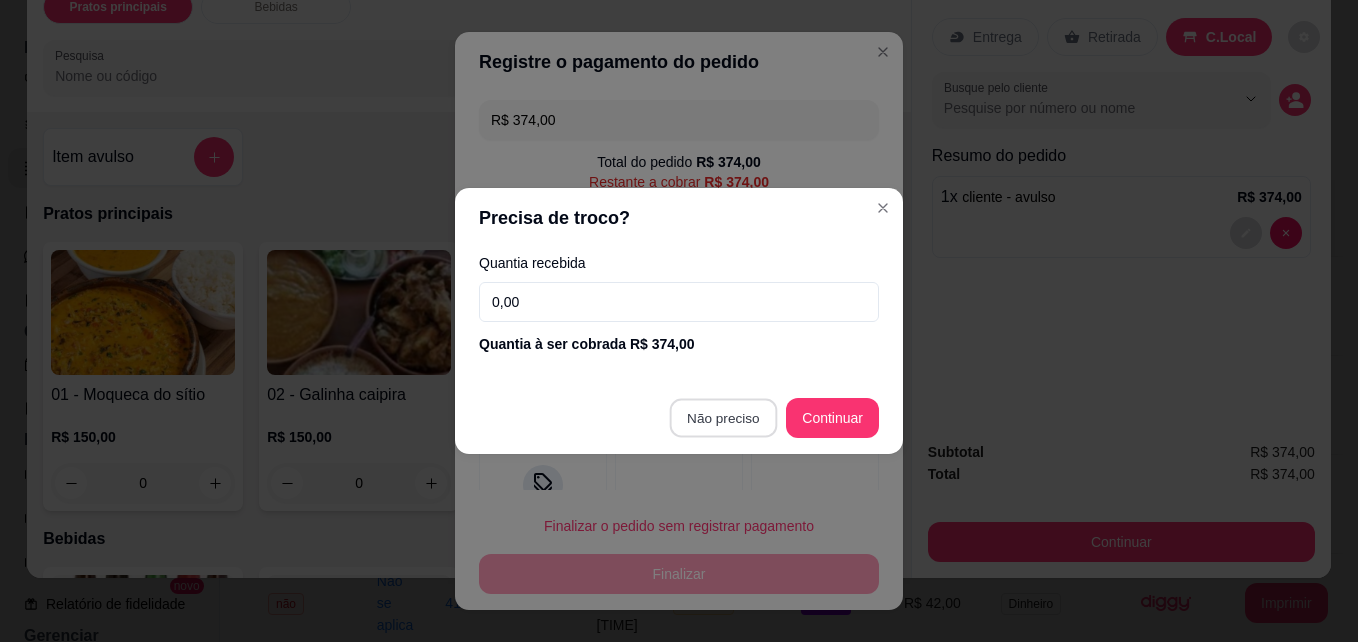 type on "R$ 0,00" 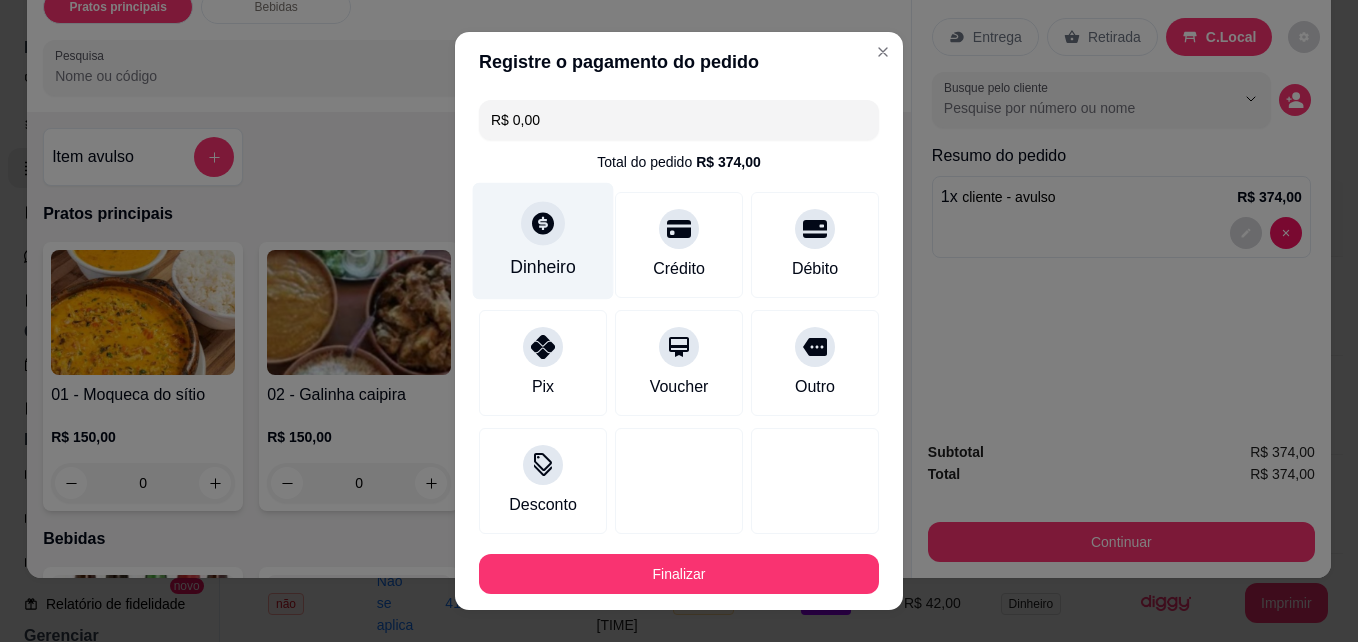 click on "Dinheiro" at bounding box center [543, 241] 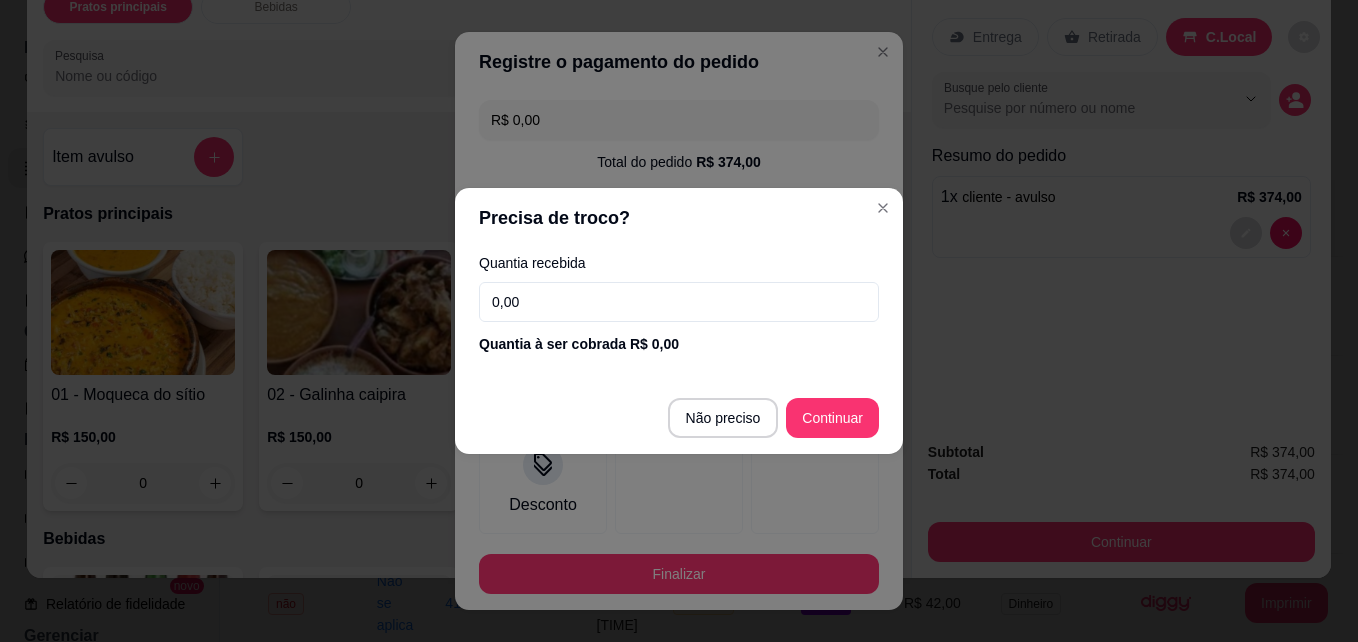 click on "0,00" at bounding box center [679, 302] 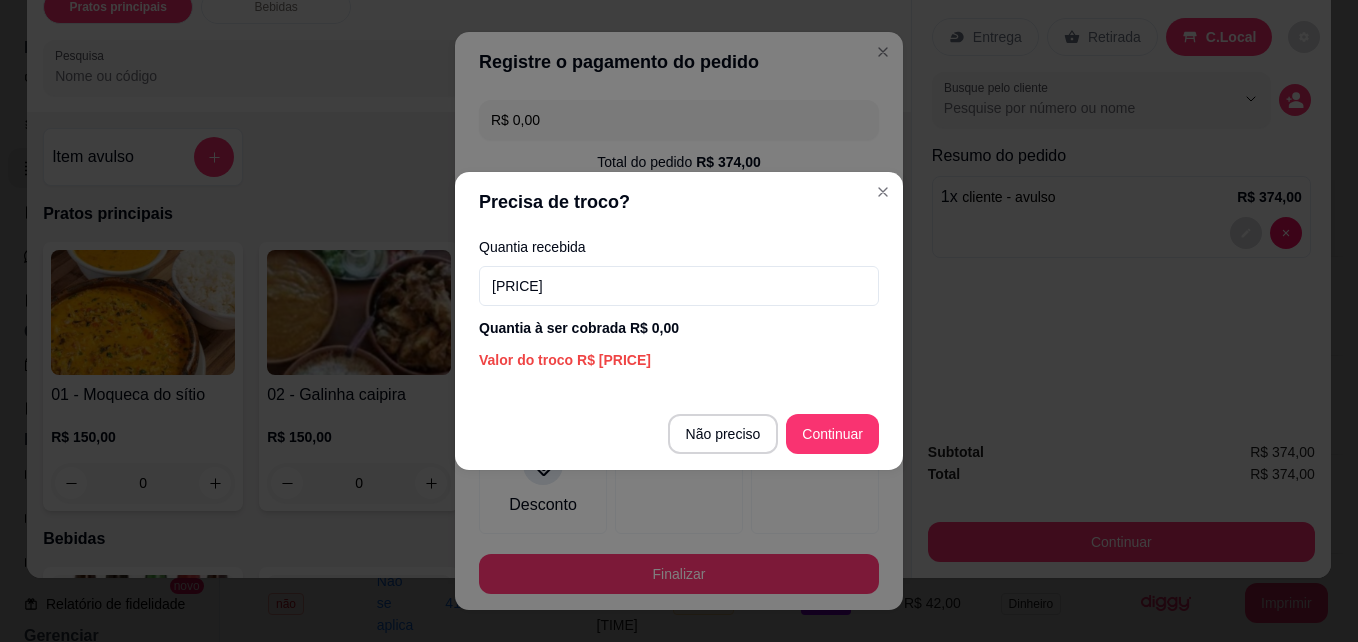 type on "[PRICE]" 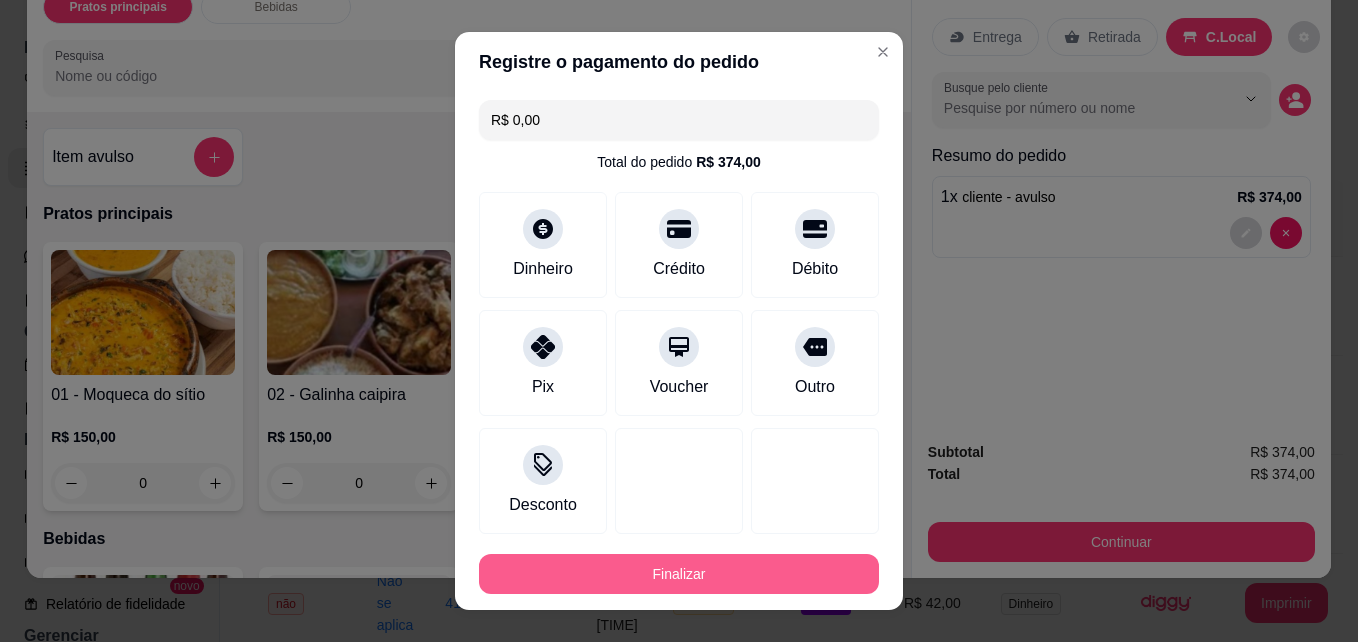 click on "Finalizar" at bounding box center (679, 574) 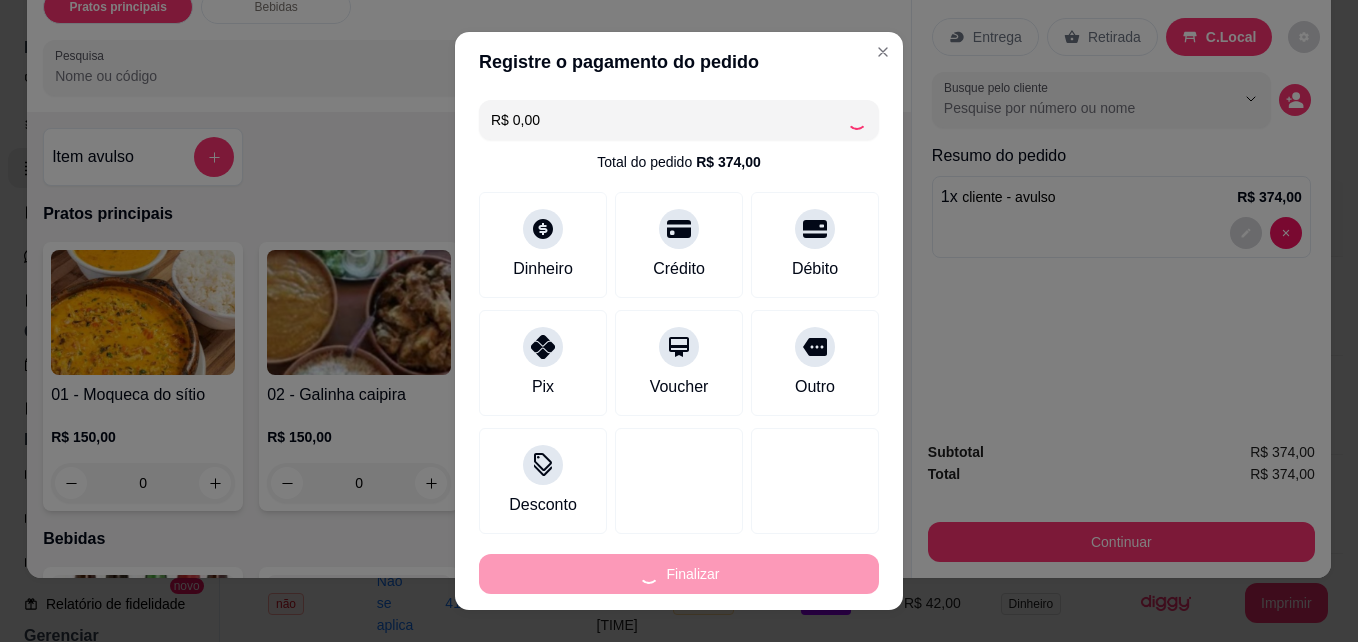 click on "Finalizar" at bounding box center (679, 574) 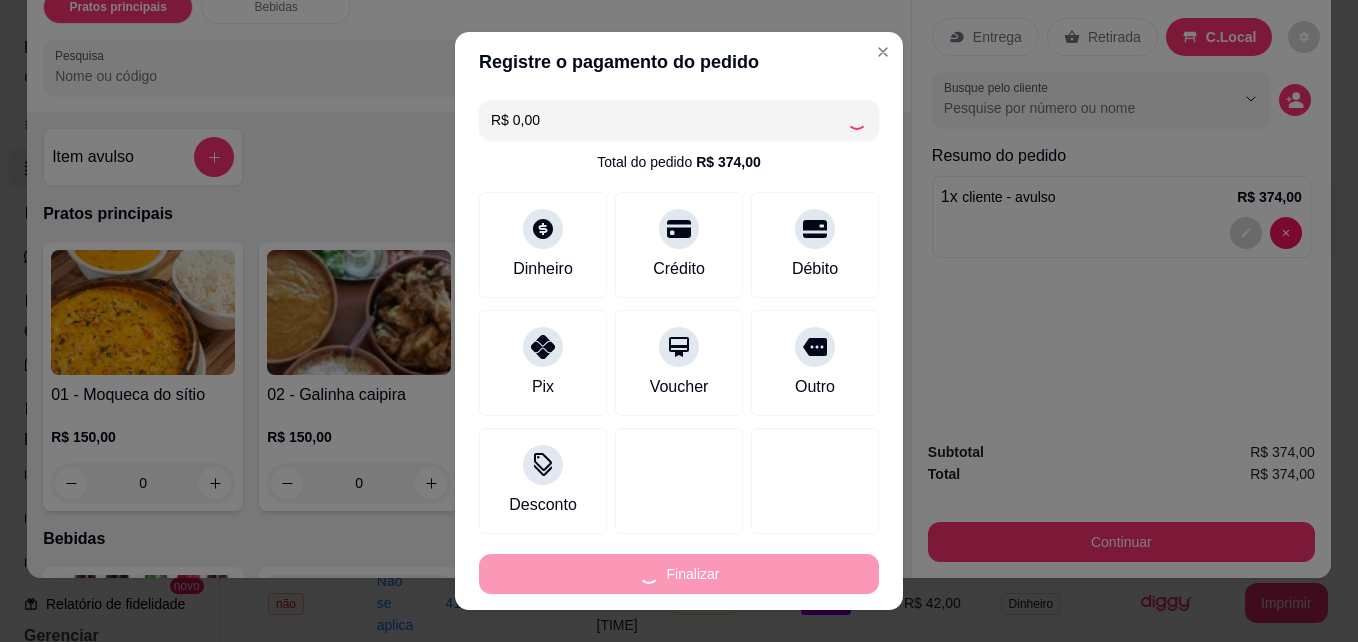 type on "-R$ 374,00" 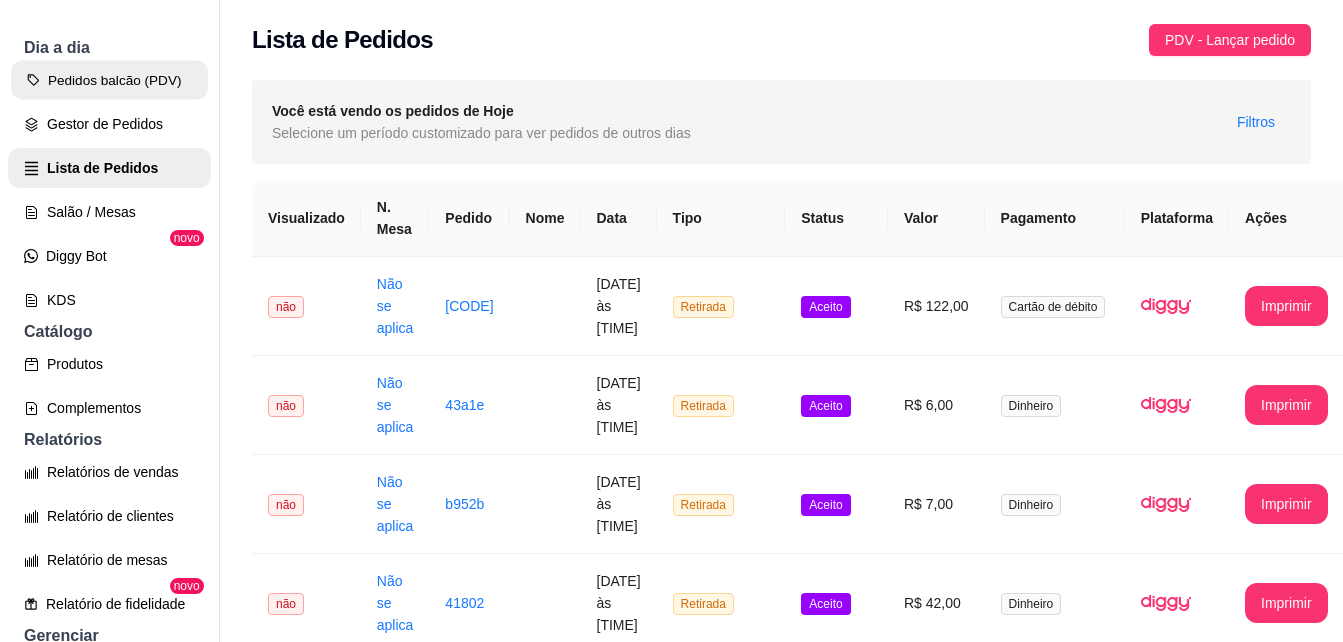 click on "Pedidos balcão (PDV)" at bounding box center [109, 80] 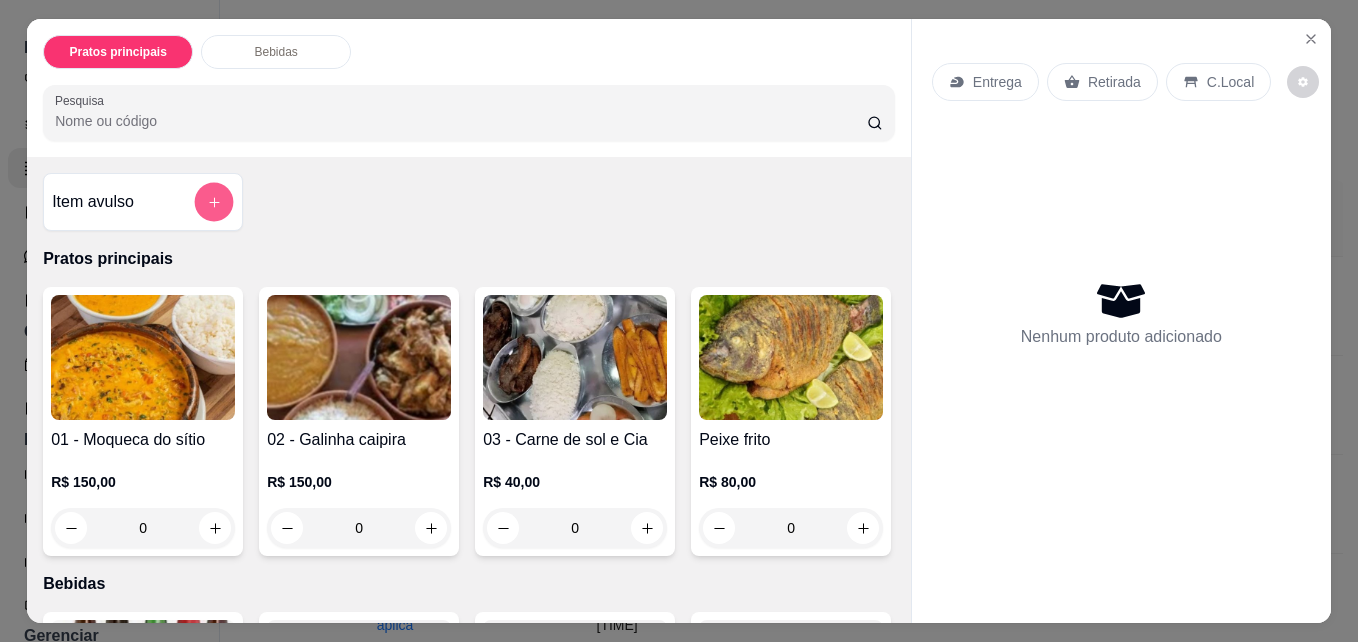 click 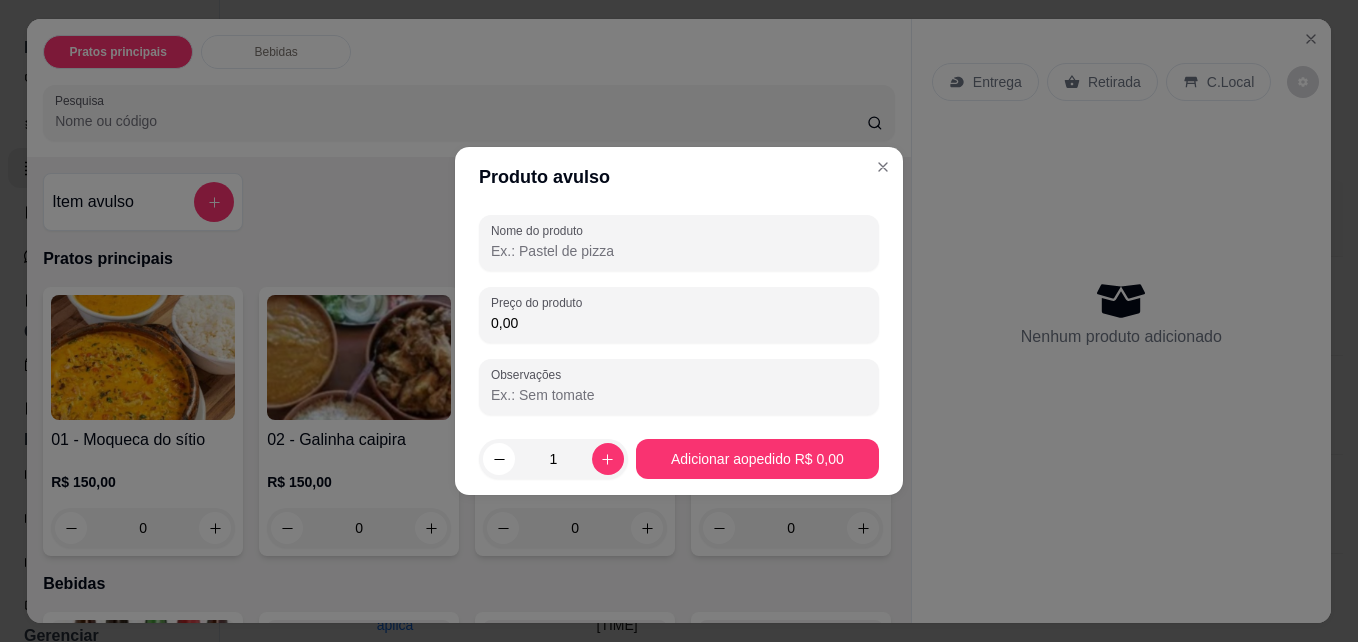 click on "Nome do produto" at bounding box center [679, 251] 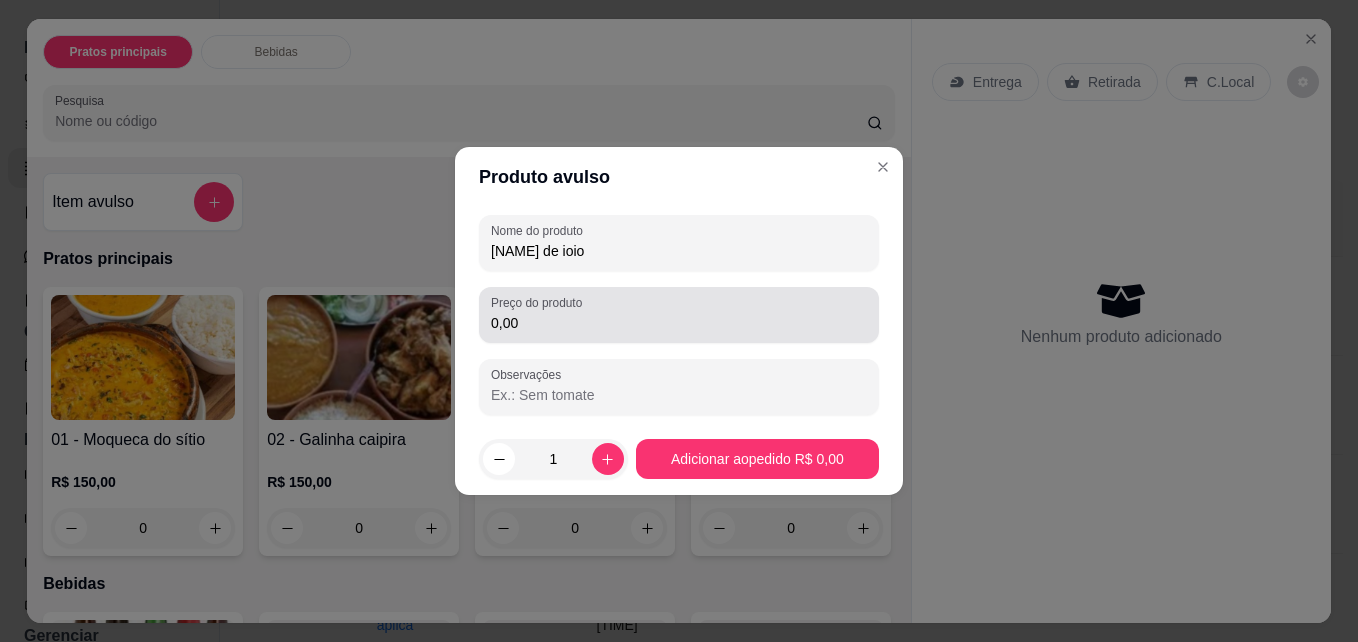 type on "[NAME] de ioio" 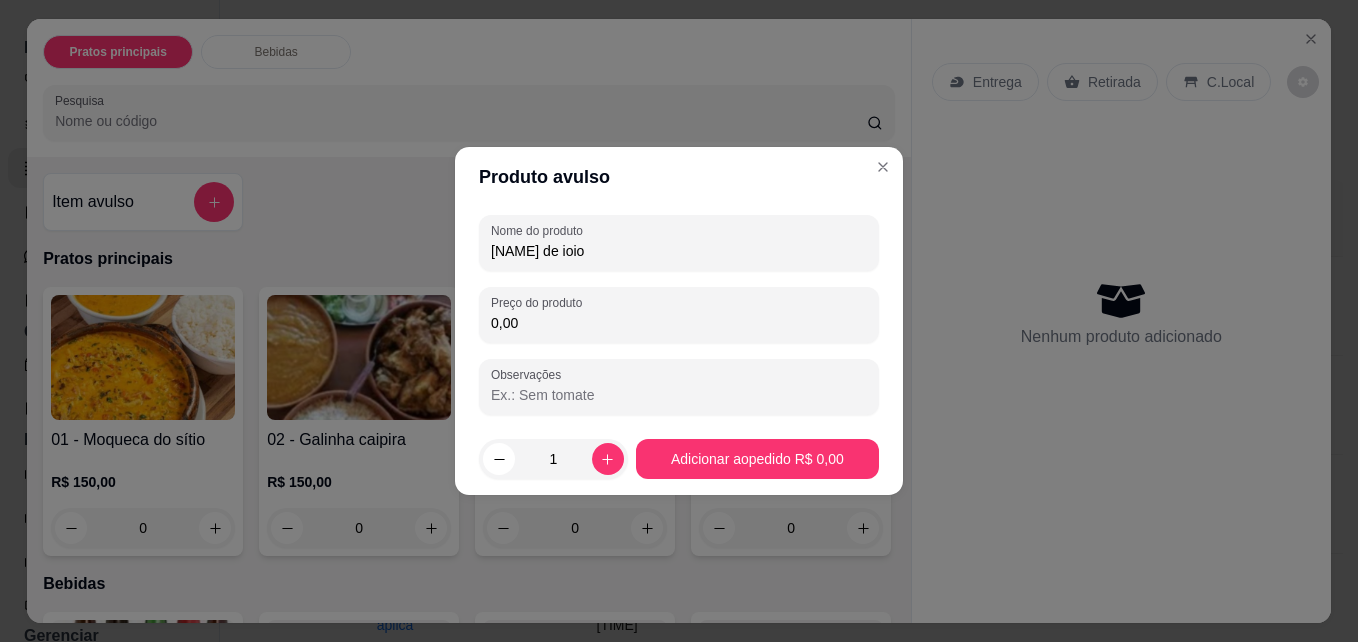 click on "0,00" at bounding box center [679, 323] 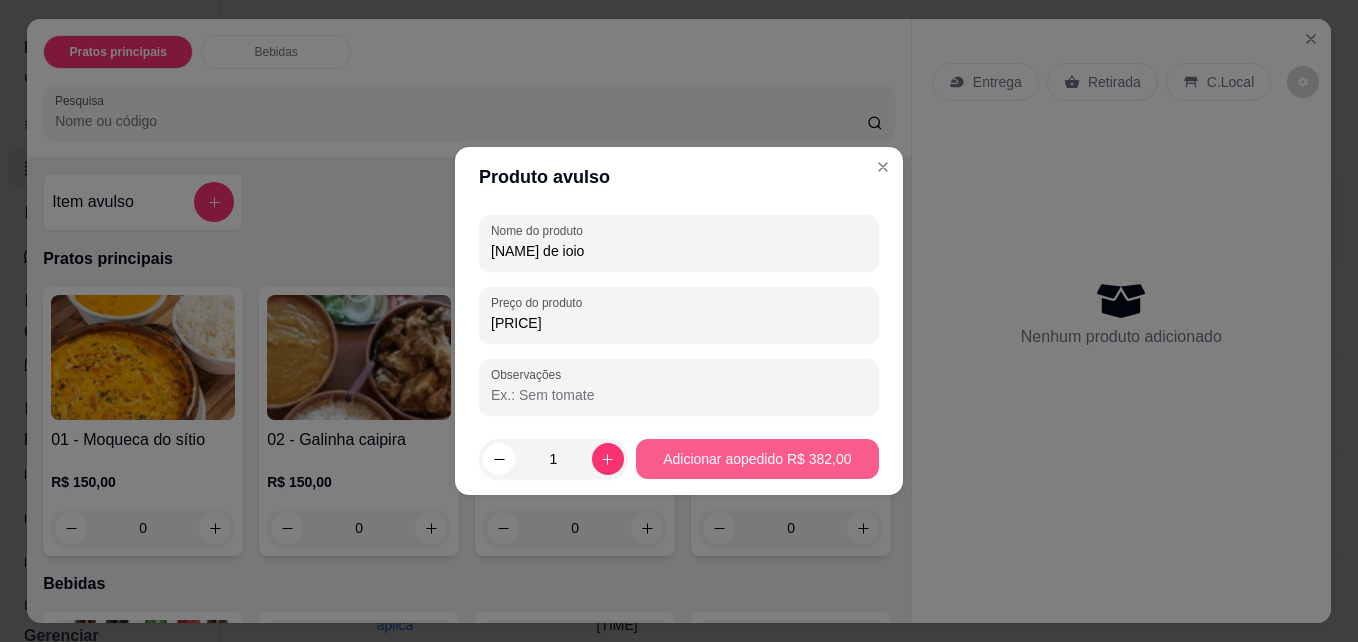 type on "[PRICE]" 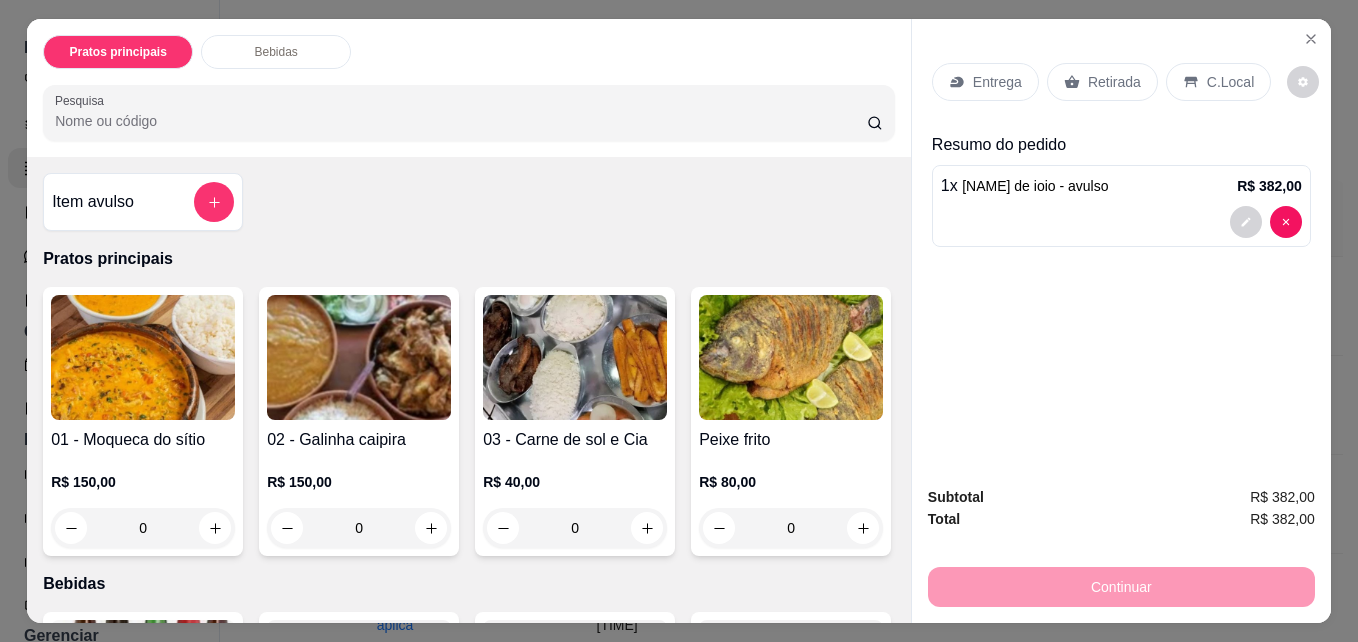 click 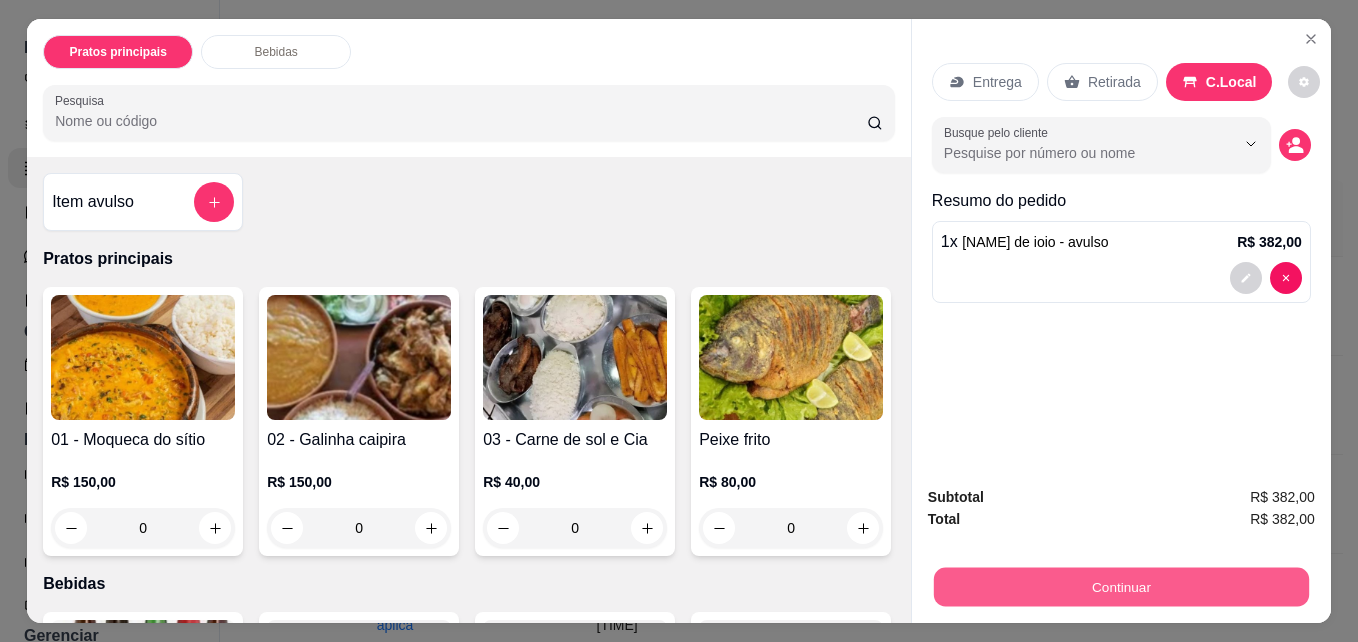 click on "Continuar" at bounding box center (1121, 586) 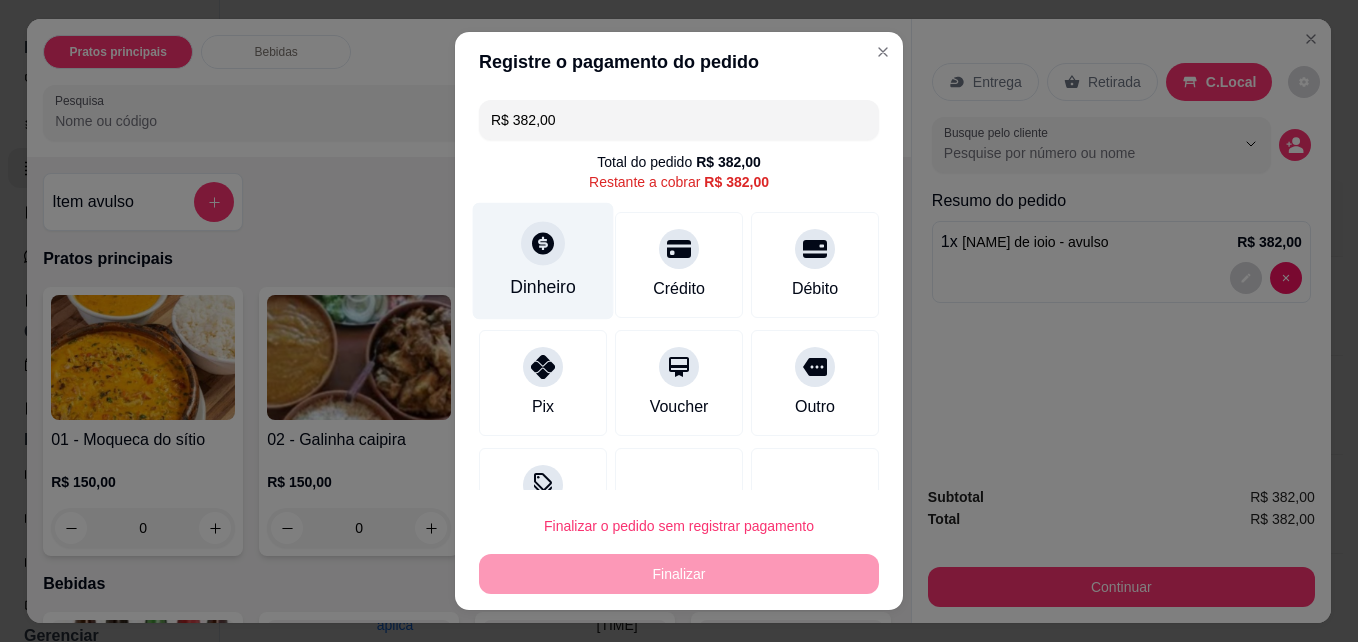click on "Dinheiro" at bounding box center [543, 261] 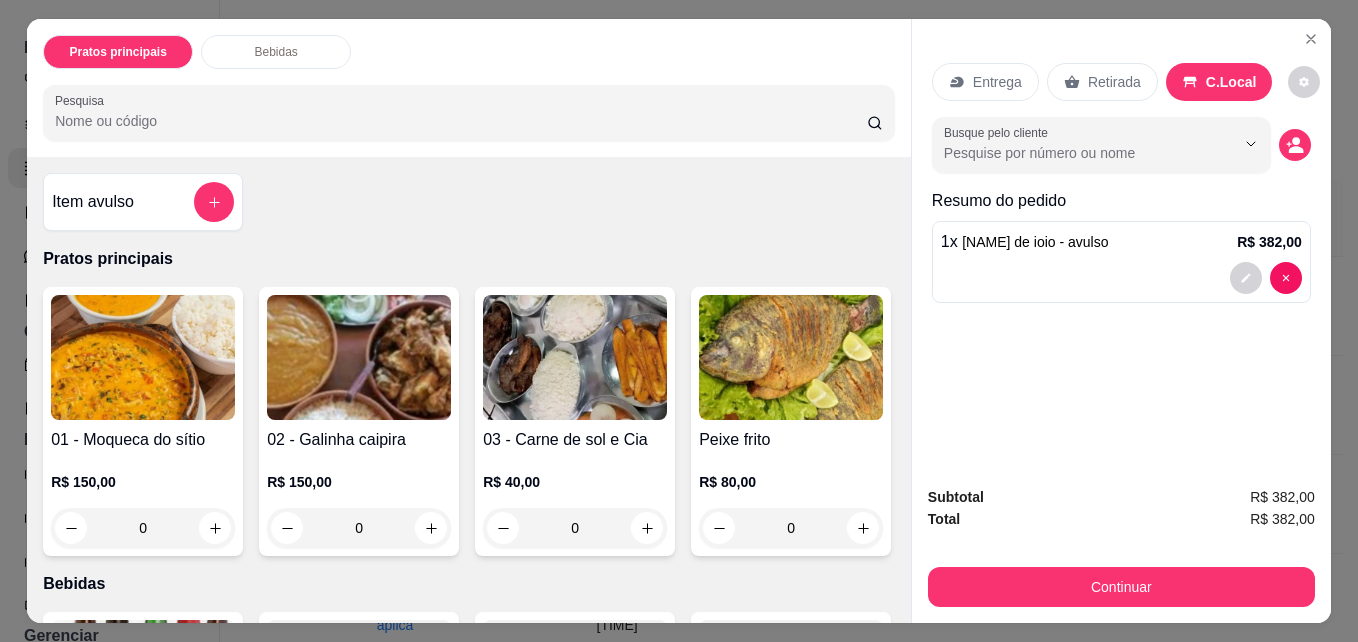 click on "1 x   [NAME] de ioio - avulso R$ [PRICE]" at bounding box center [1121, 242] 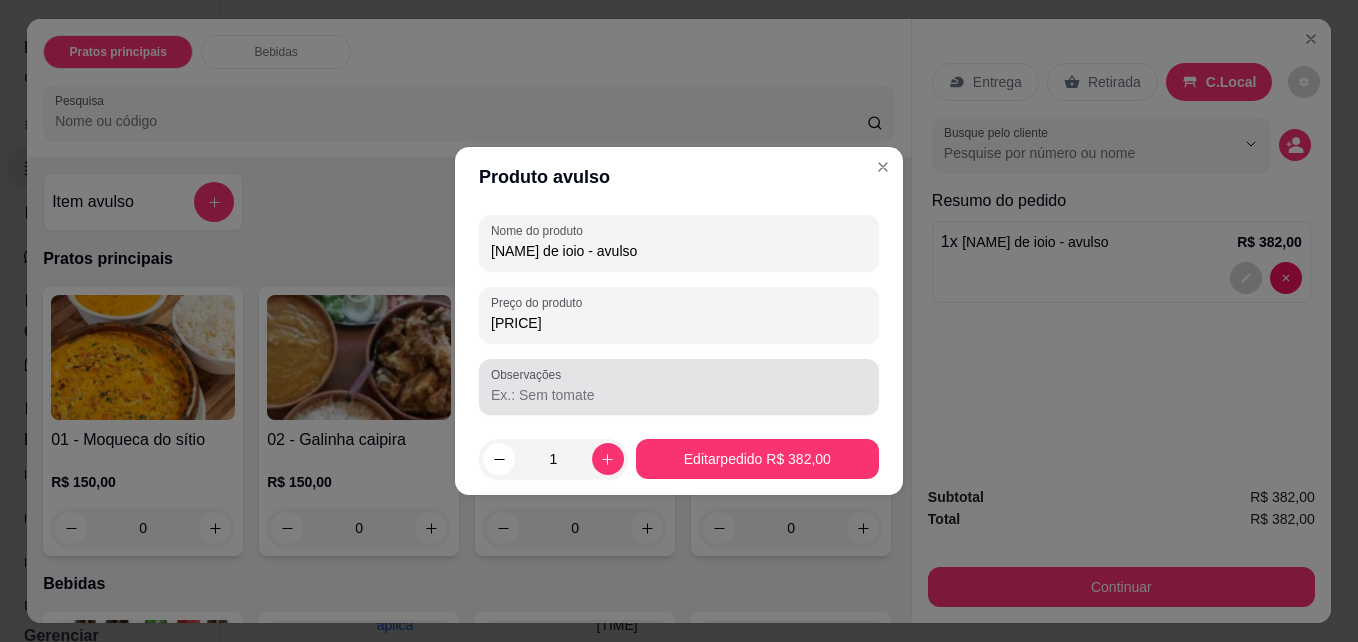 click on "Observações" at bounding box center [679, 387] 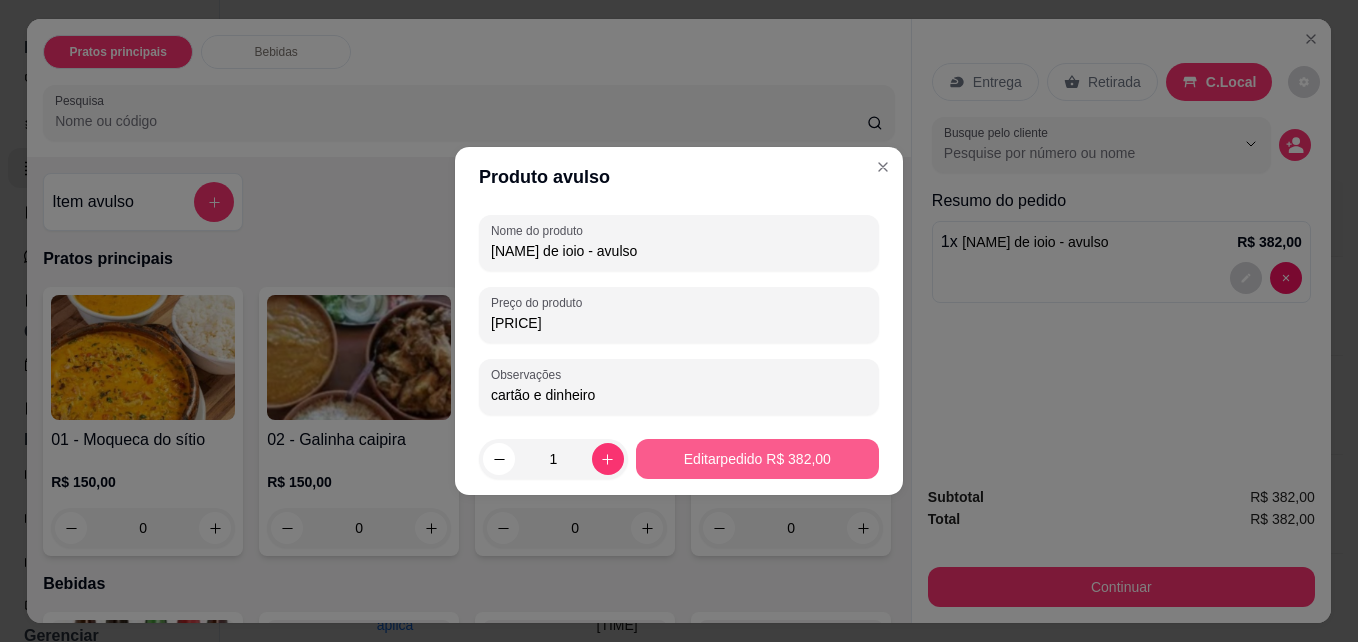 type on "cartão e dinheiro" 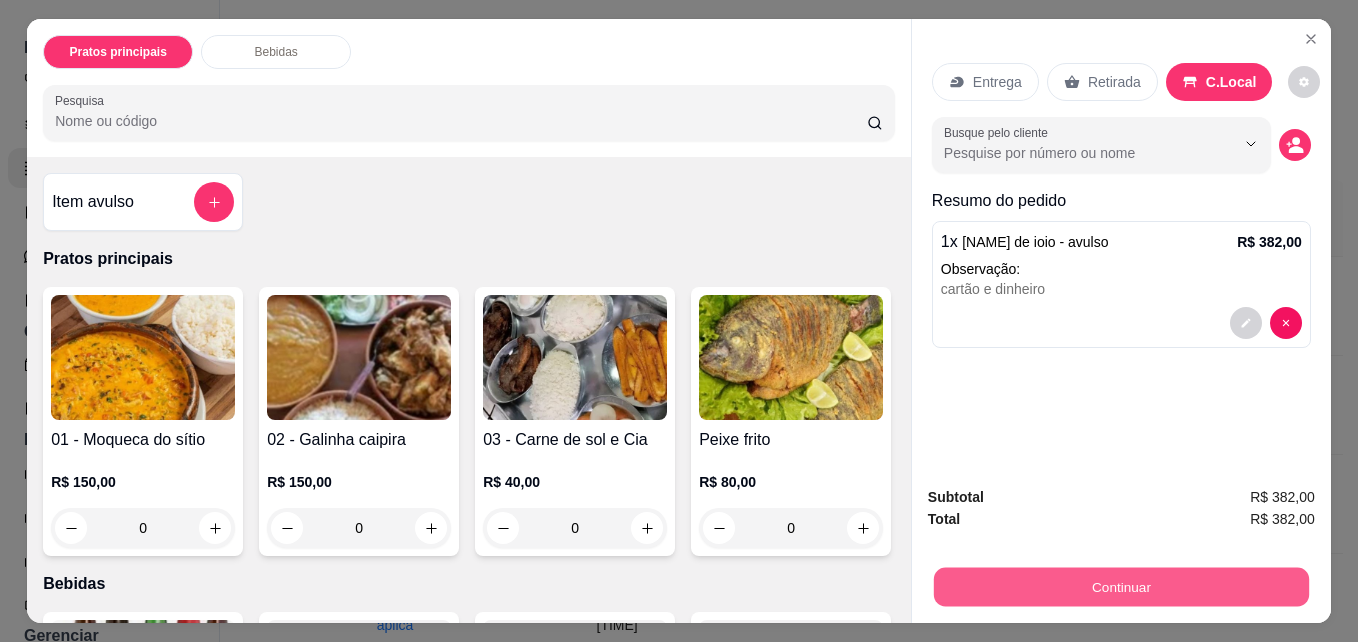 click on "Continuar" at bounding box center [1121, 586] 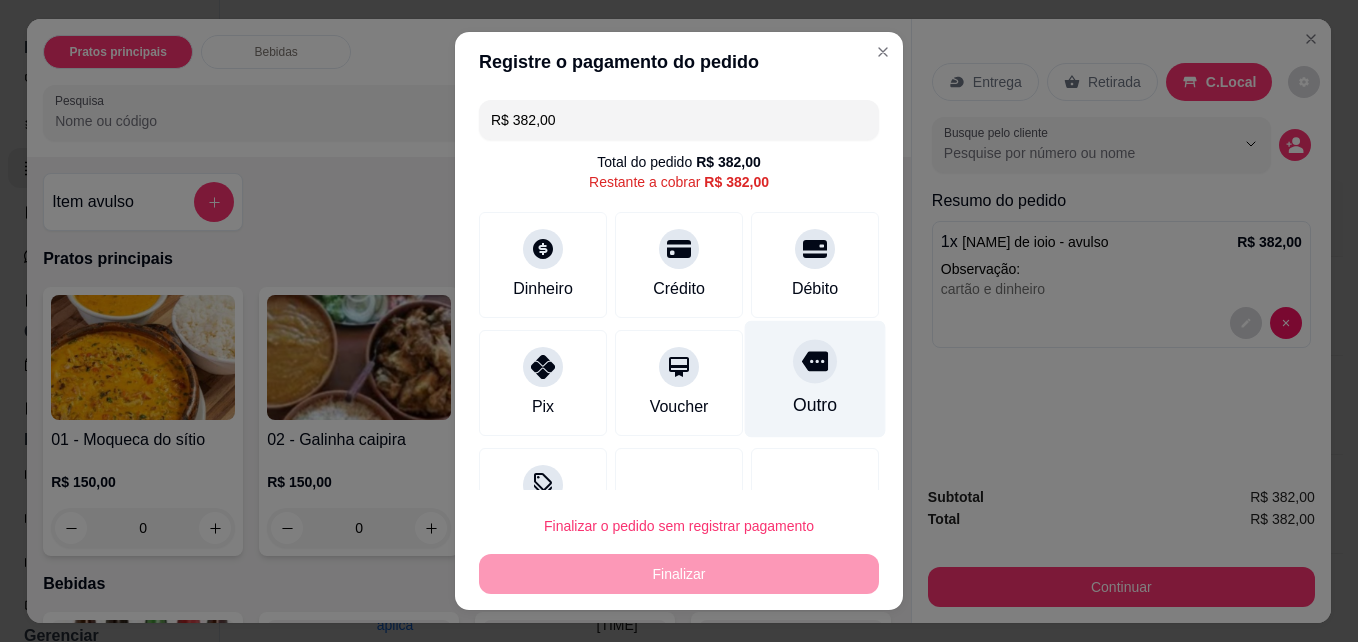 click on "Outro" at bounding box center (815, 405) 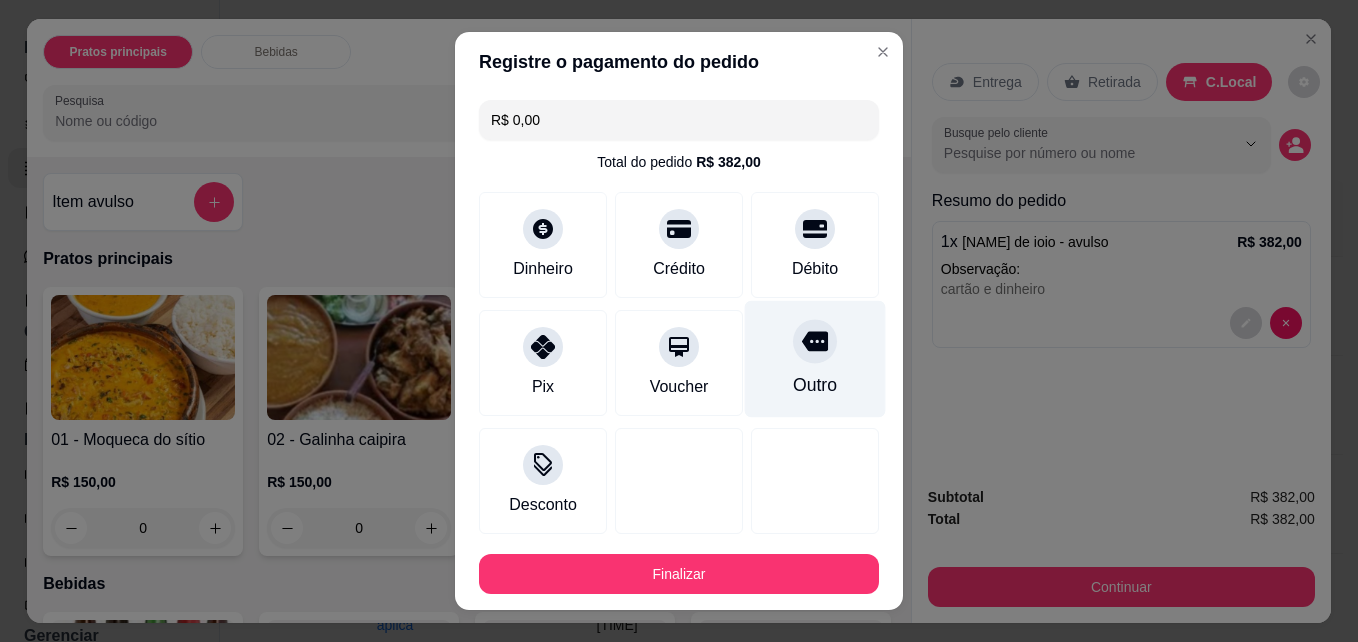 click on "Outro" at bounding box center [815, 359] 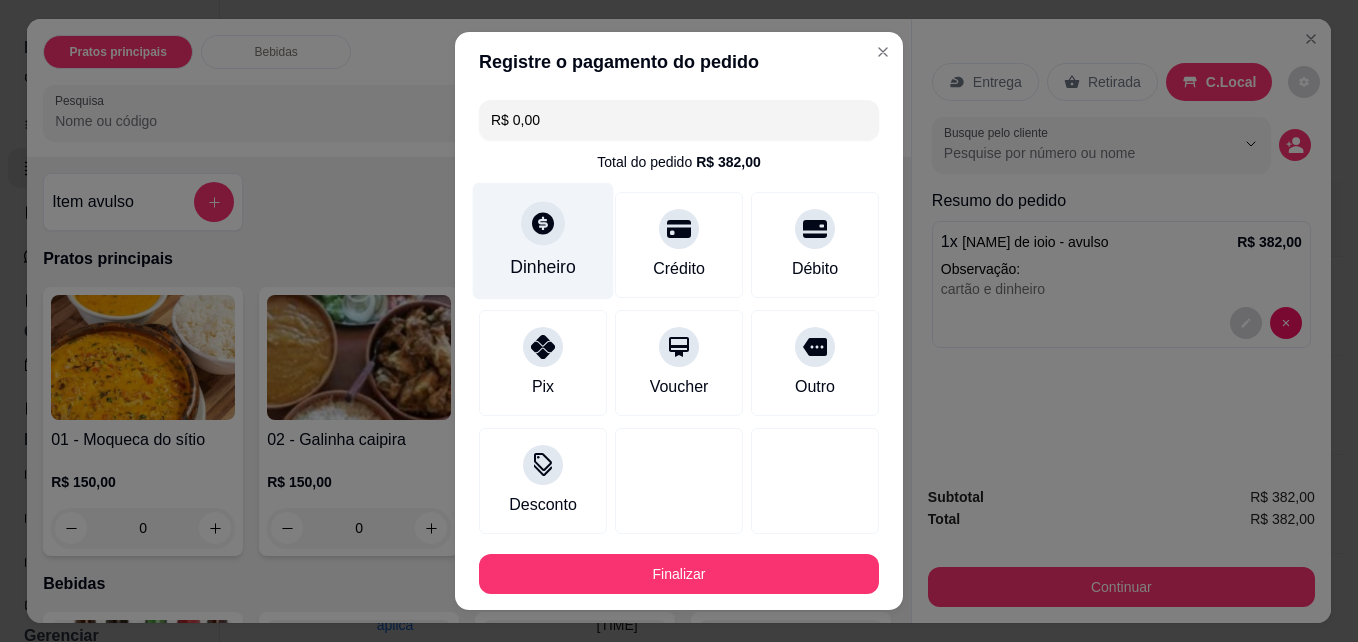 click on "Dinheiro" at bounding box center (543, 267) 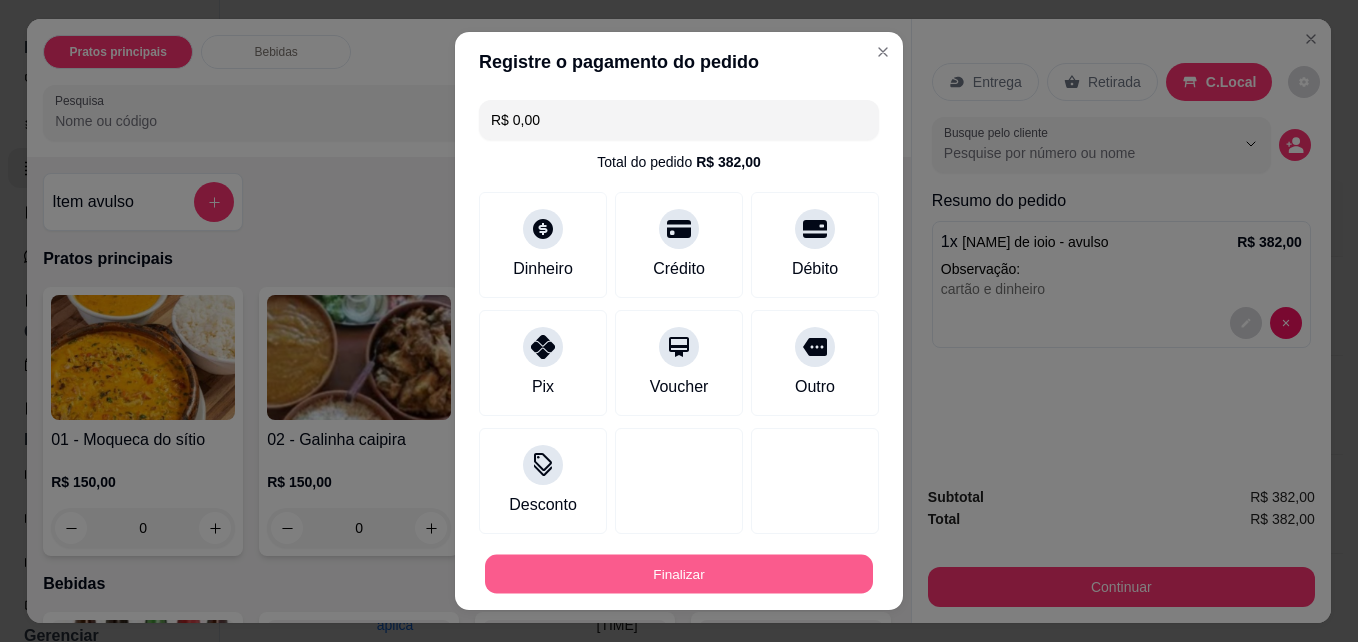click on "Finalizar" at bounding box center [679, 574] 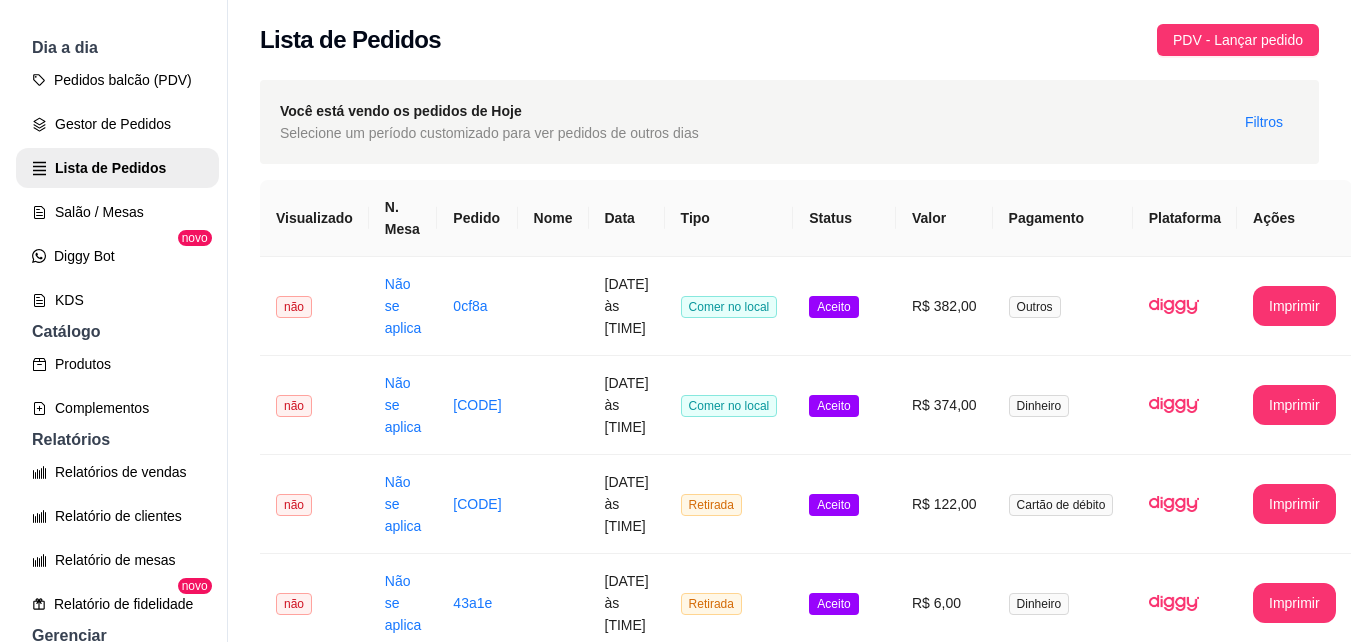scroll, scrollTop: 32, scrollLeft: 0, axis: vertical 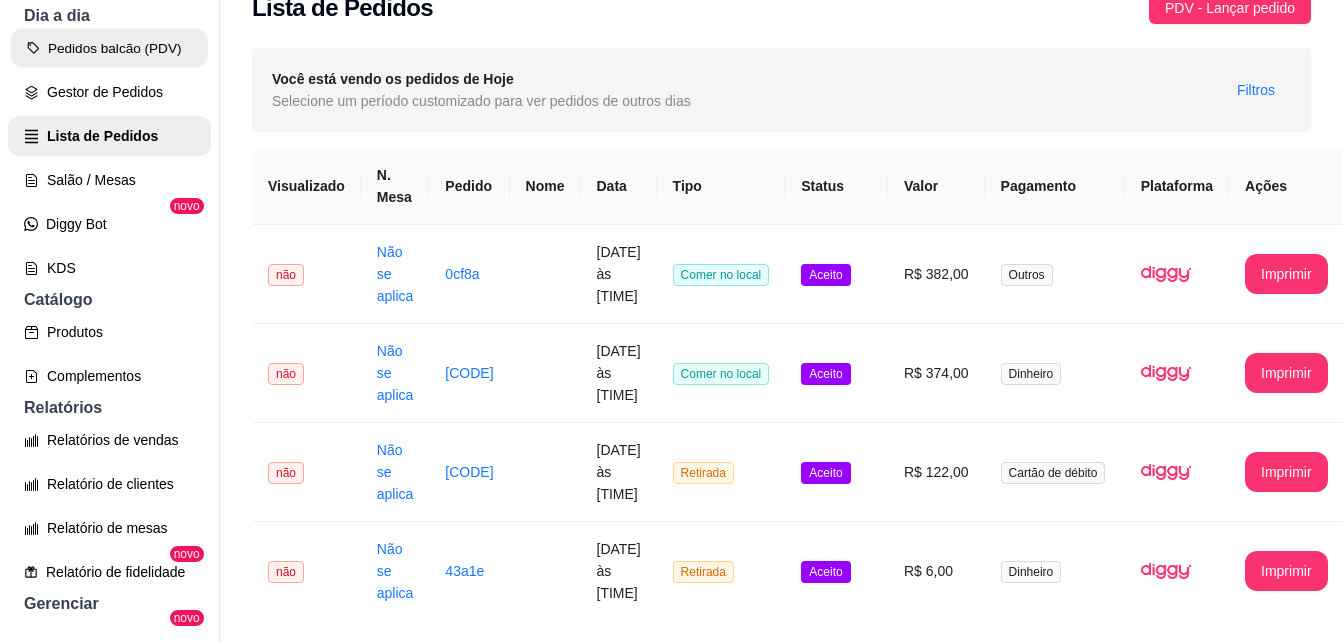 click on "Pedidos balcão (PDV)" at bounding box center (109, 48) 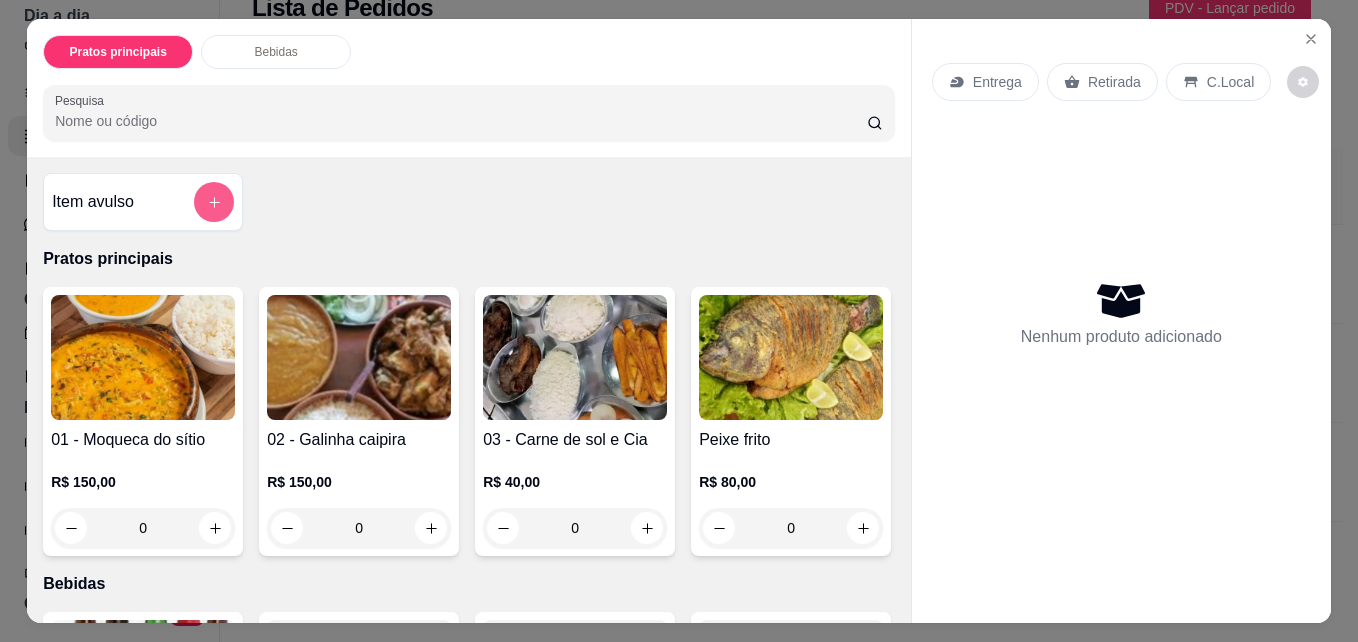 click at bounding box center [214, 202] 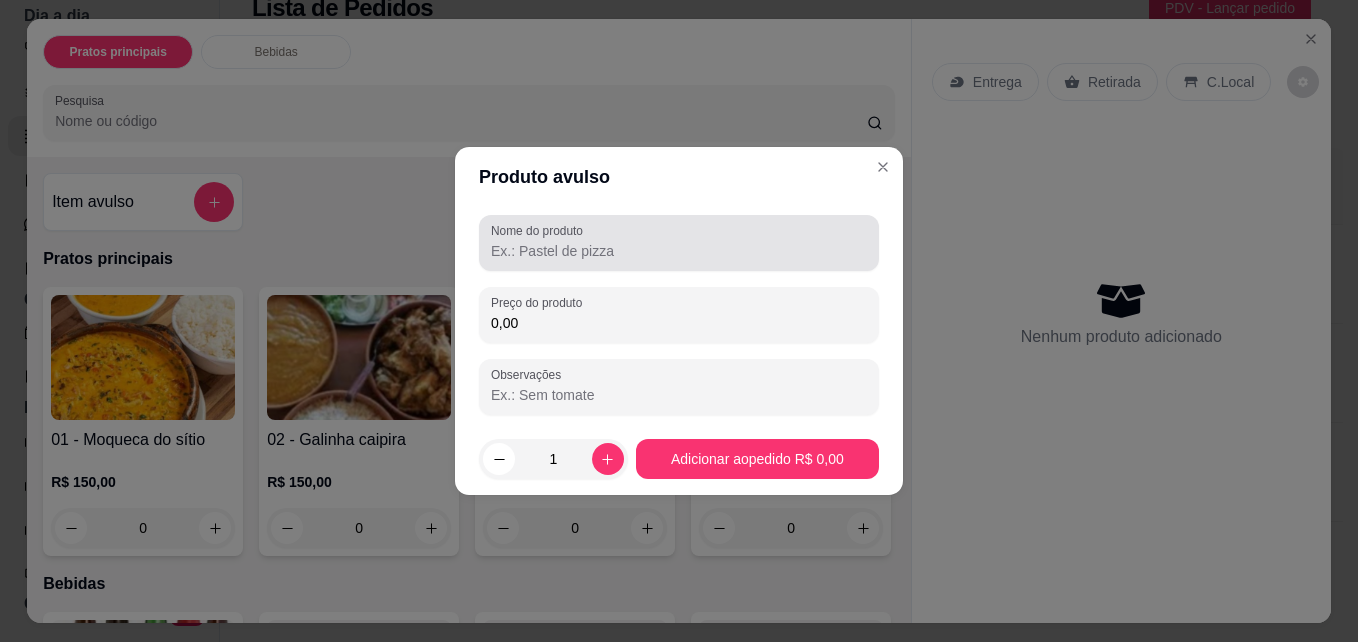 click on "Nome do produto" at bounding box center [679, 251] 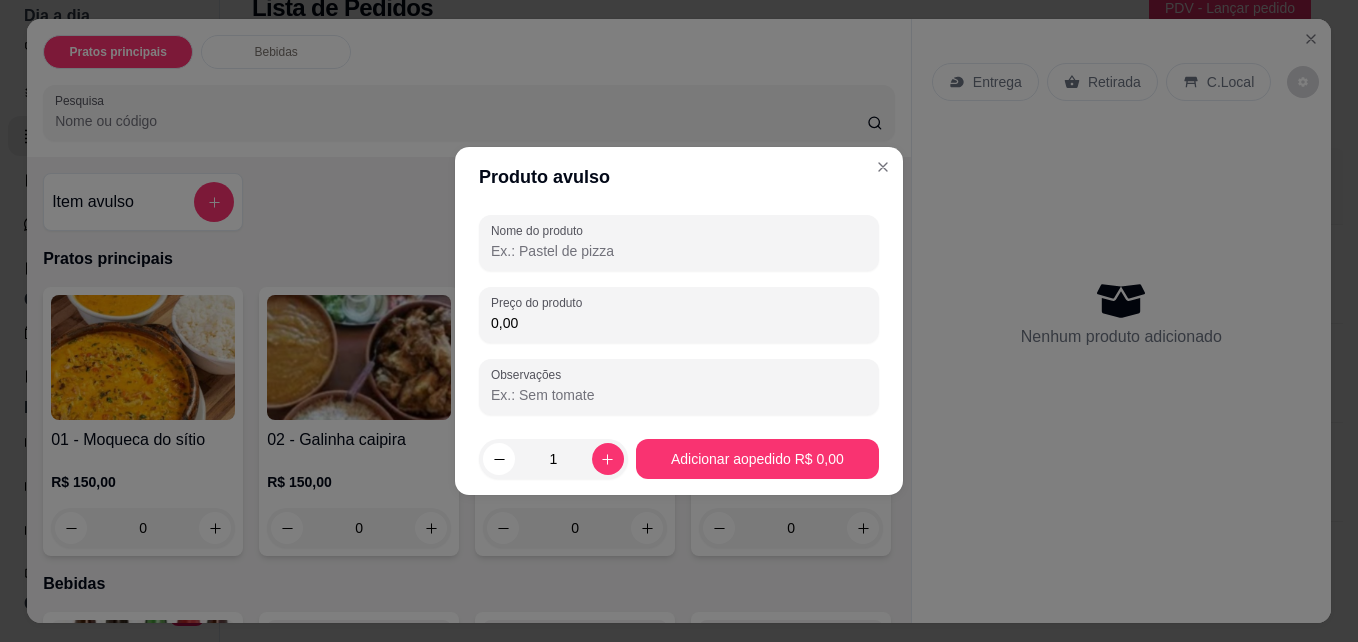 click on "Nome do produto" at bounding box center (679, 251) 